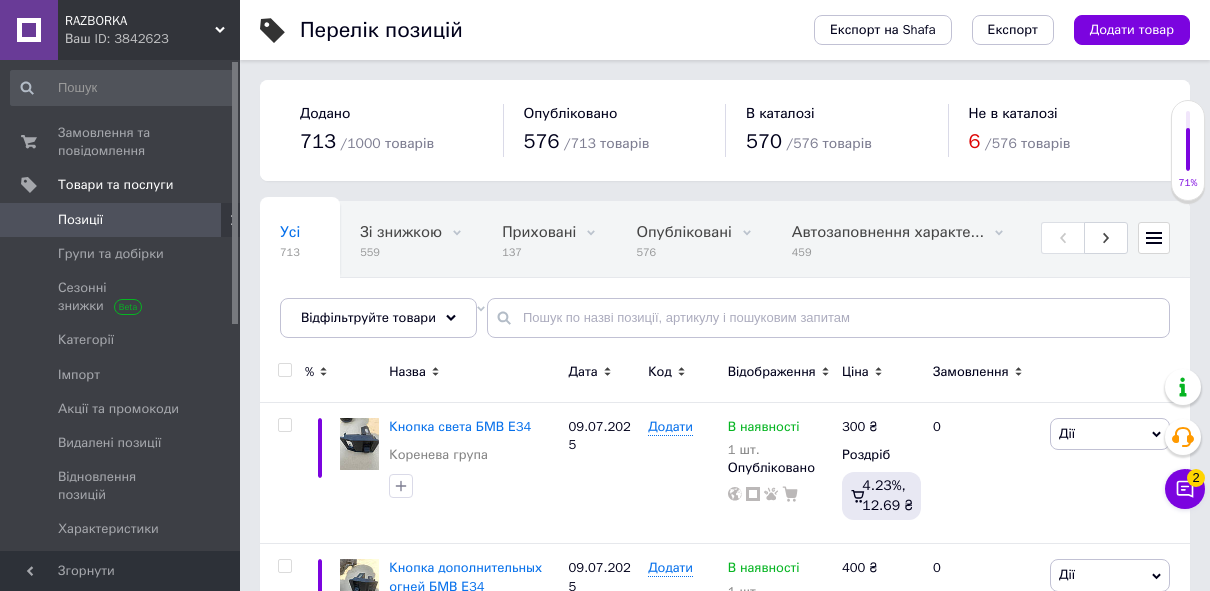 scroll, scrollTop: 0, scrollLeft: 0, axis: both 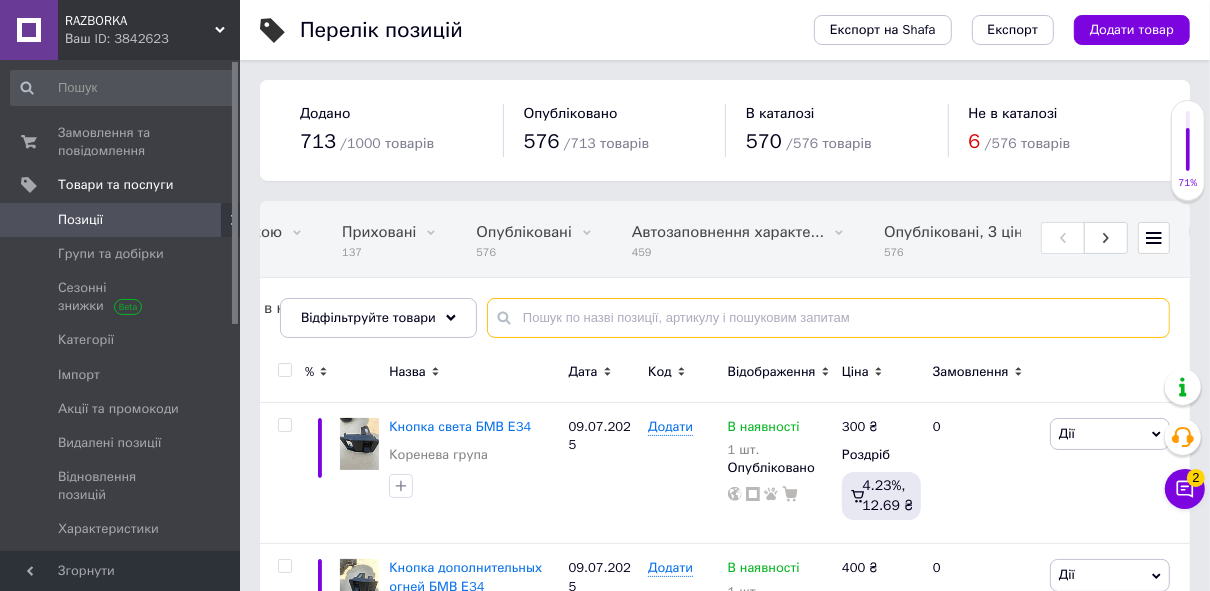 click at bounding box center [828, 318] 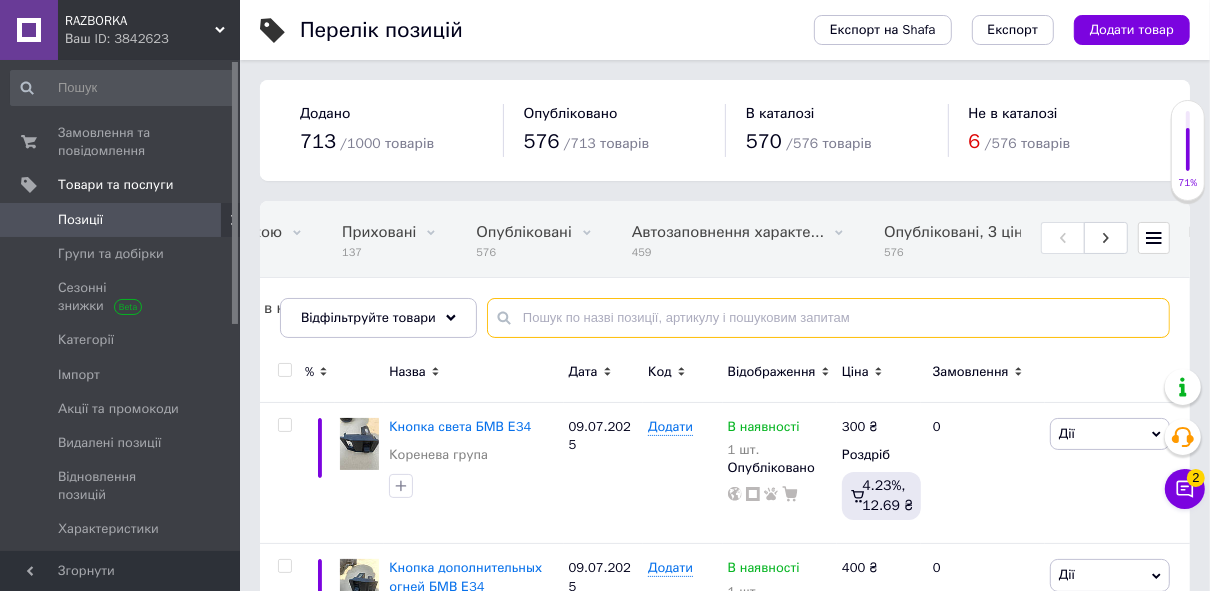 drag, startPoint x: 517, startPoint y: 320, endPoint x: 856, endPoint y: 315, distance: 339.03687 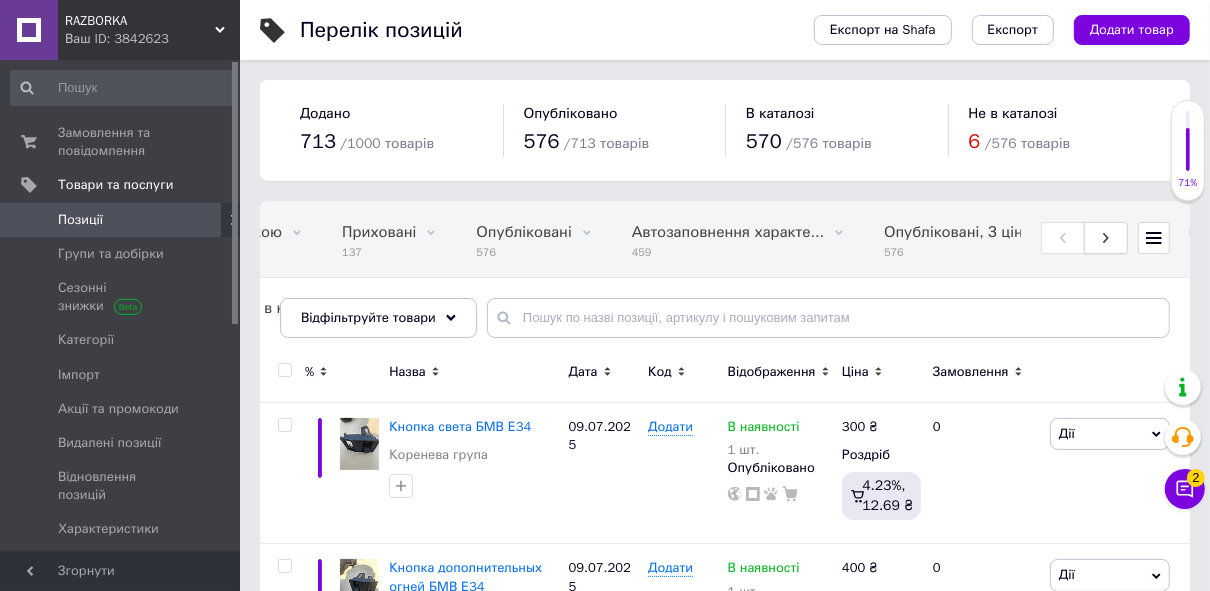click at bounding box center (1106, 238) 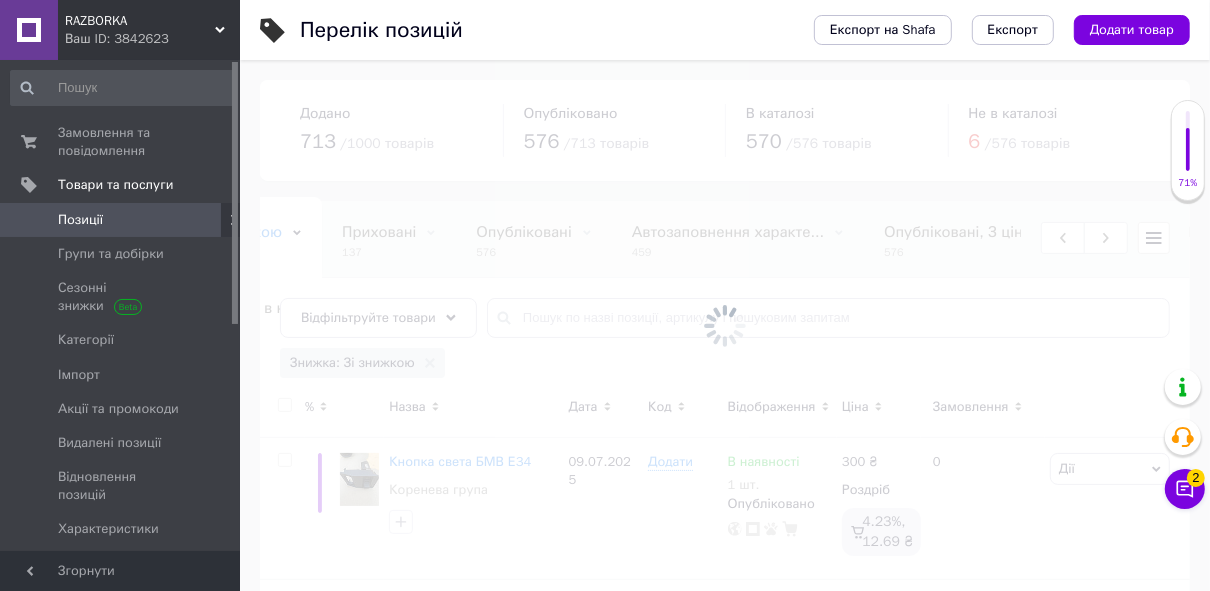 scroll, scrollTop: 0, scrollLeft: 88, axis: horizontal 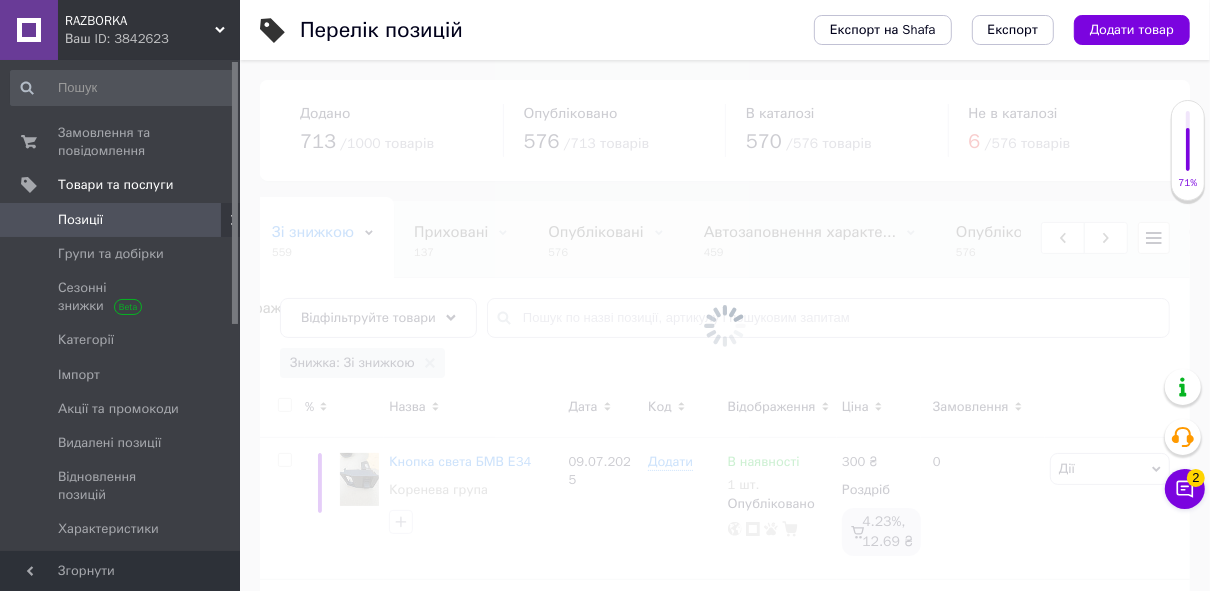click at bounding box center (725, 325) 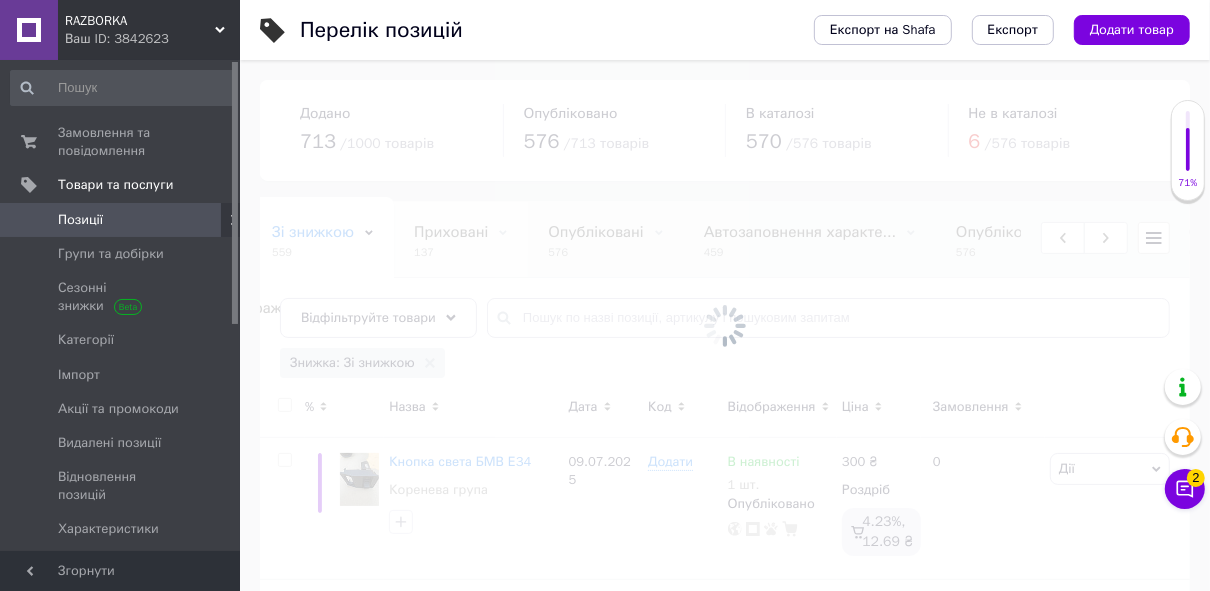 click on "Приховані" at bounding box center (451, 232) 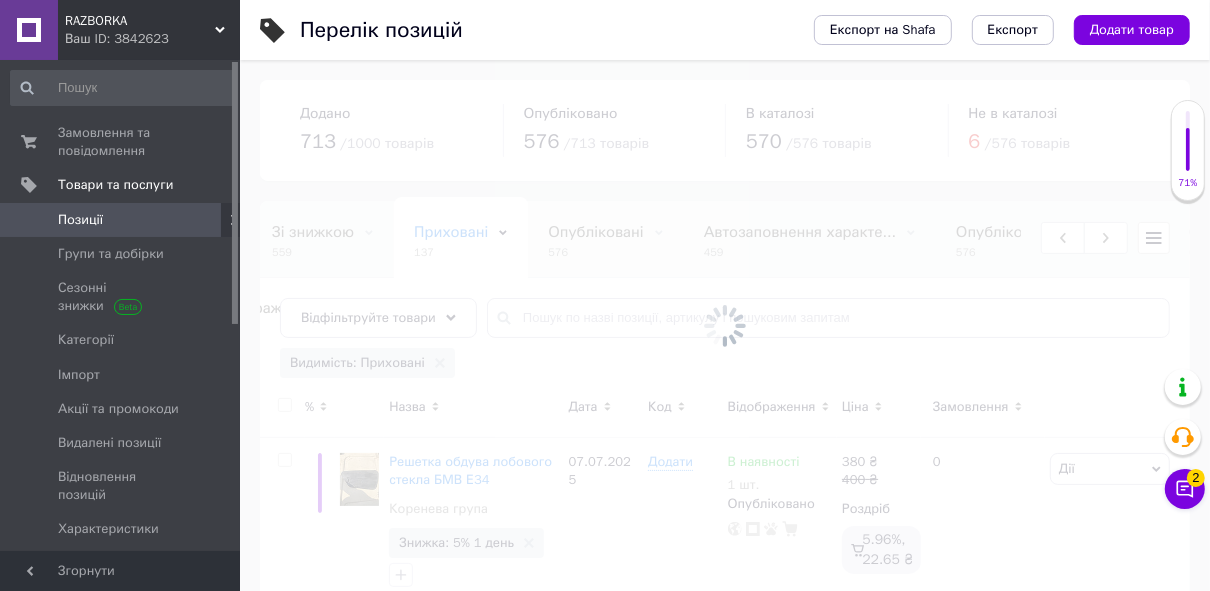 click at bounding box center [725, 325] 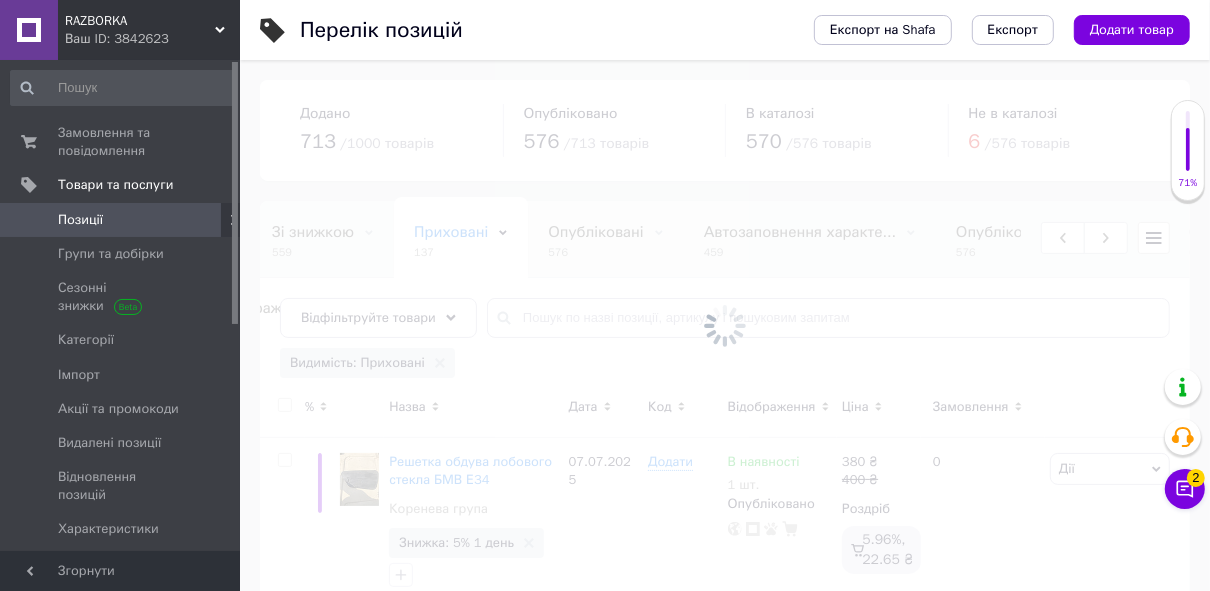 scroll, scrollTop: 0, scrollLeft: 229, axis: horizontal 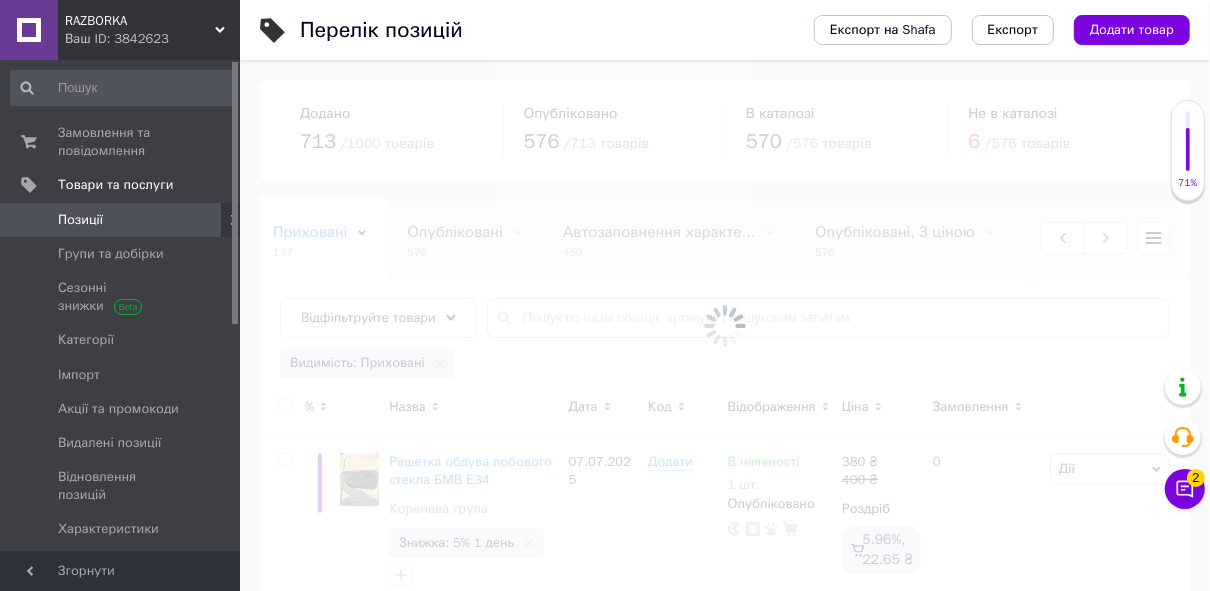 click at bounding box center (725, 325) 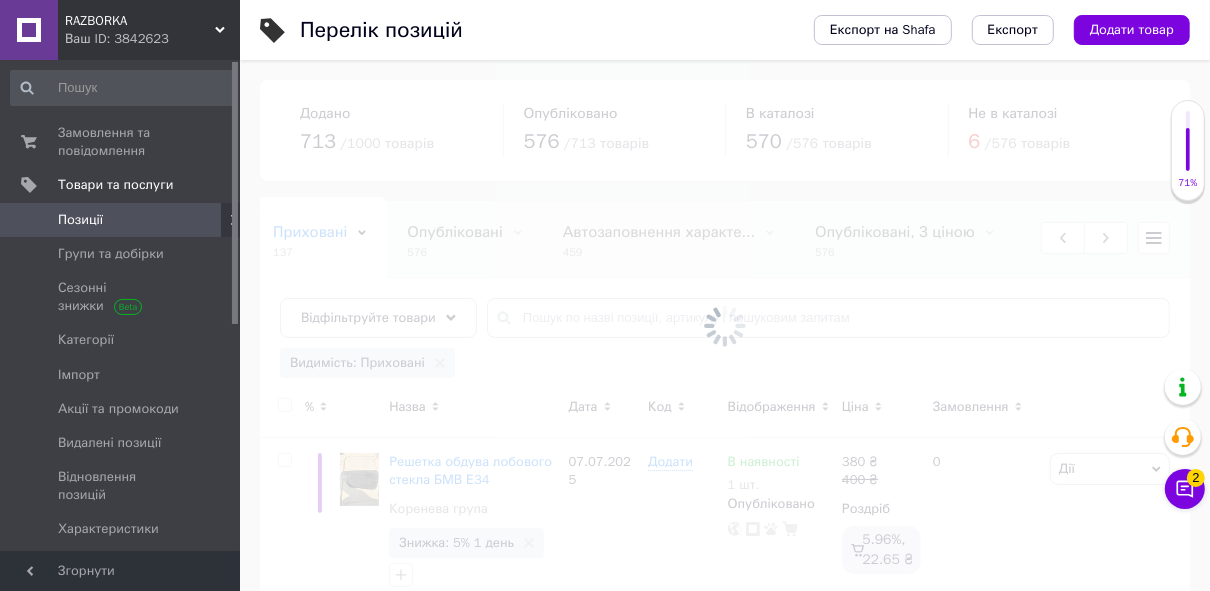 click at bounding box center [725, 325] 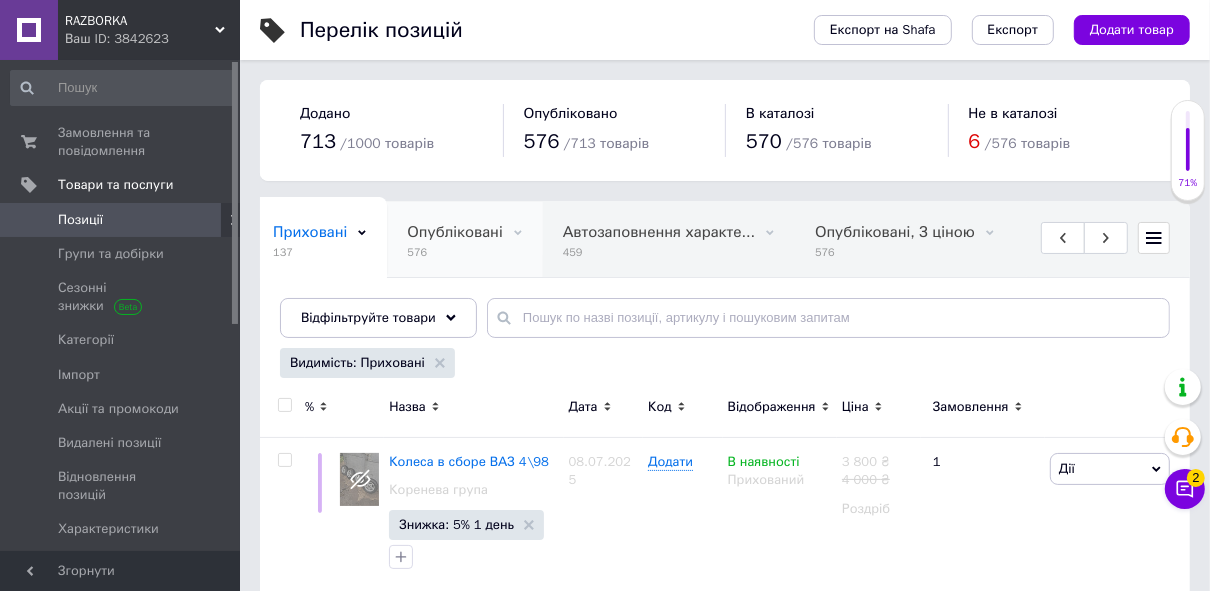 click on "Опубліковані" at bounding box center (454, 232) 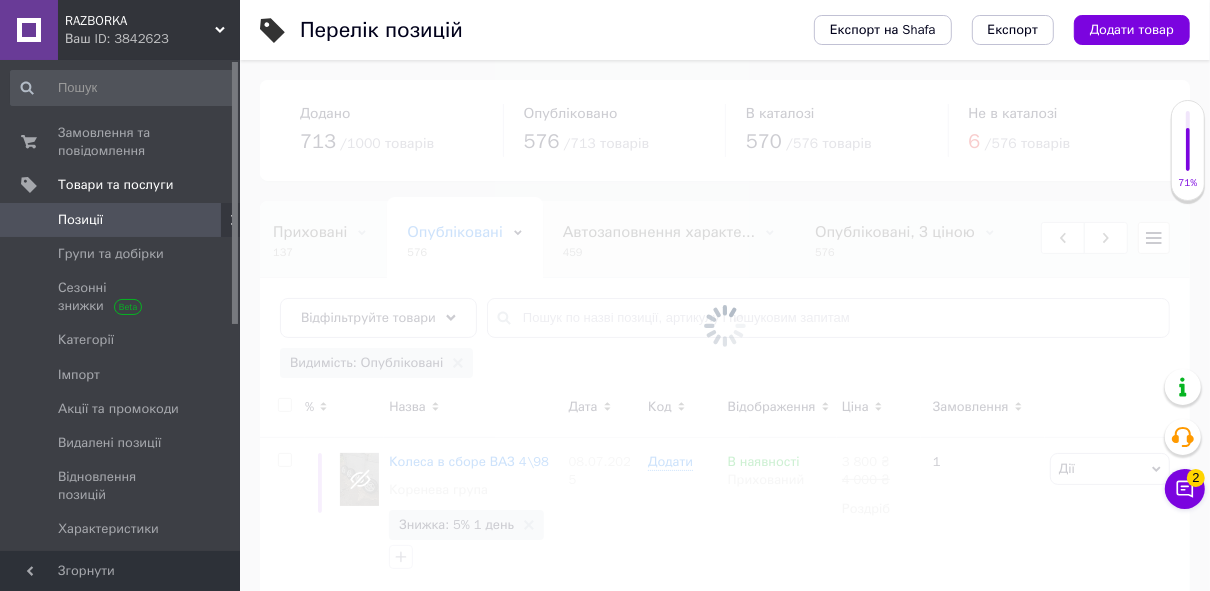 scroll, scrollTop: 0, scrollLeft: 360, axis: horizontal 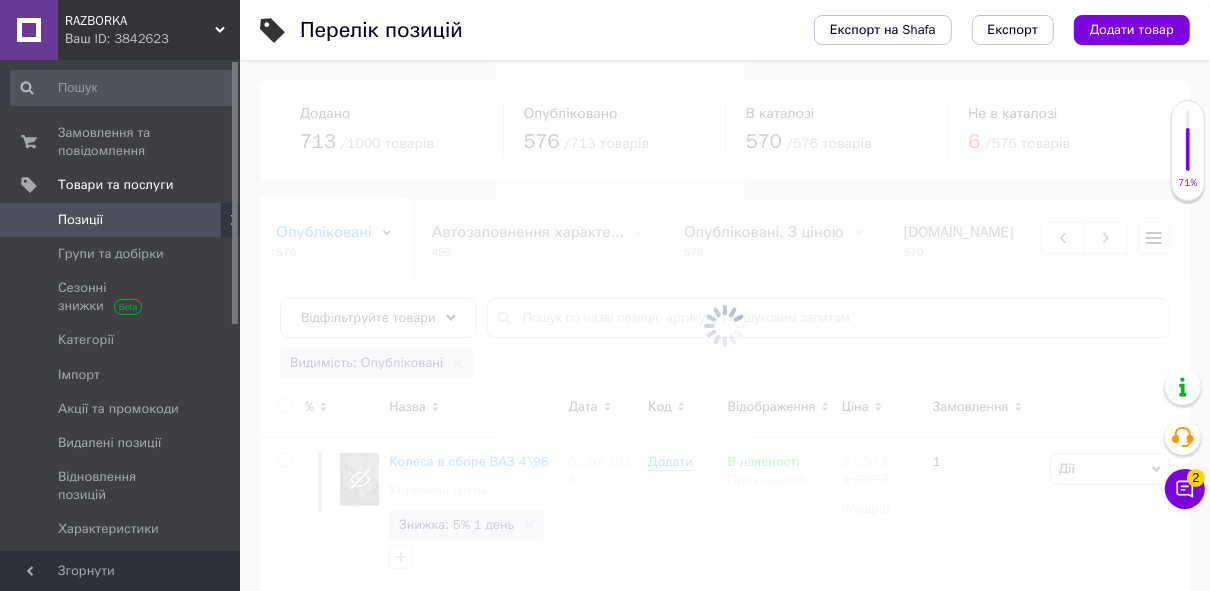 click at bounding box center (725, 325) 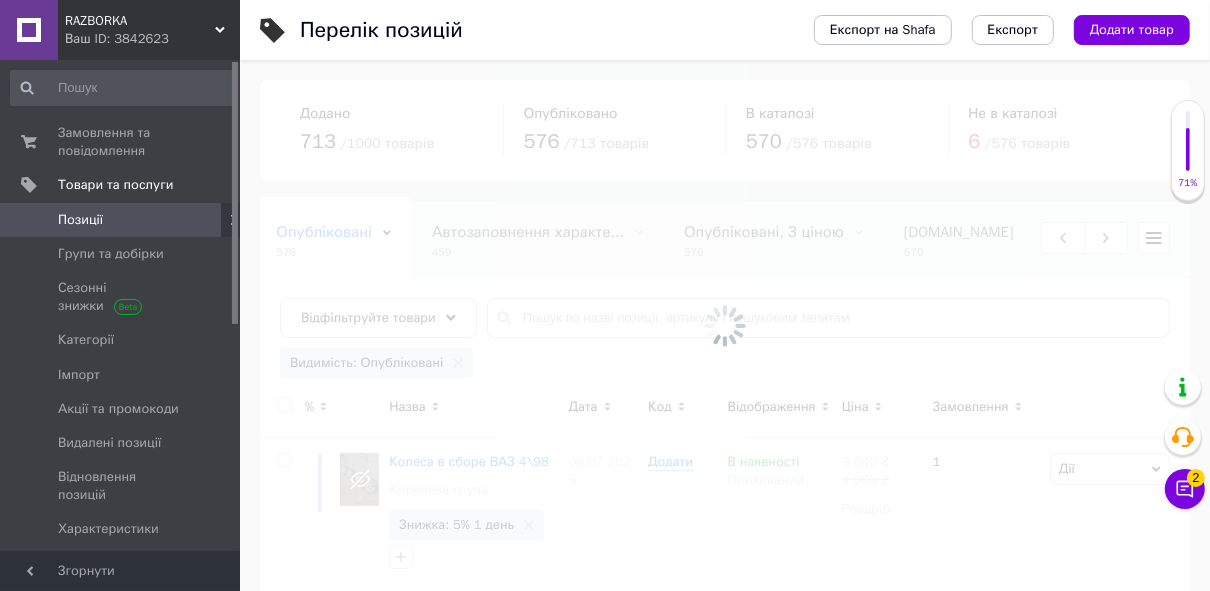 click at bounding box center (725, 325) 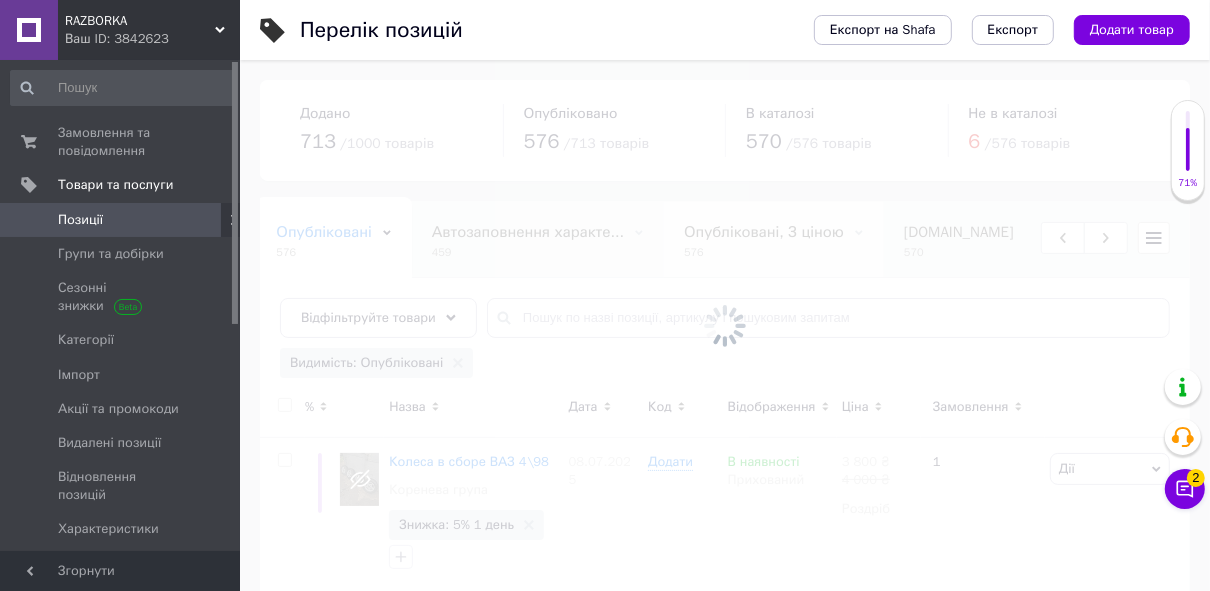 click on "Опубліковані, З ціною 576" at bounding box center (774, 240) 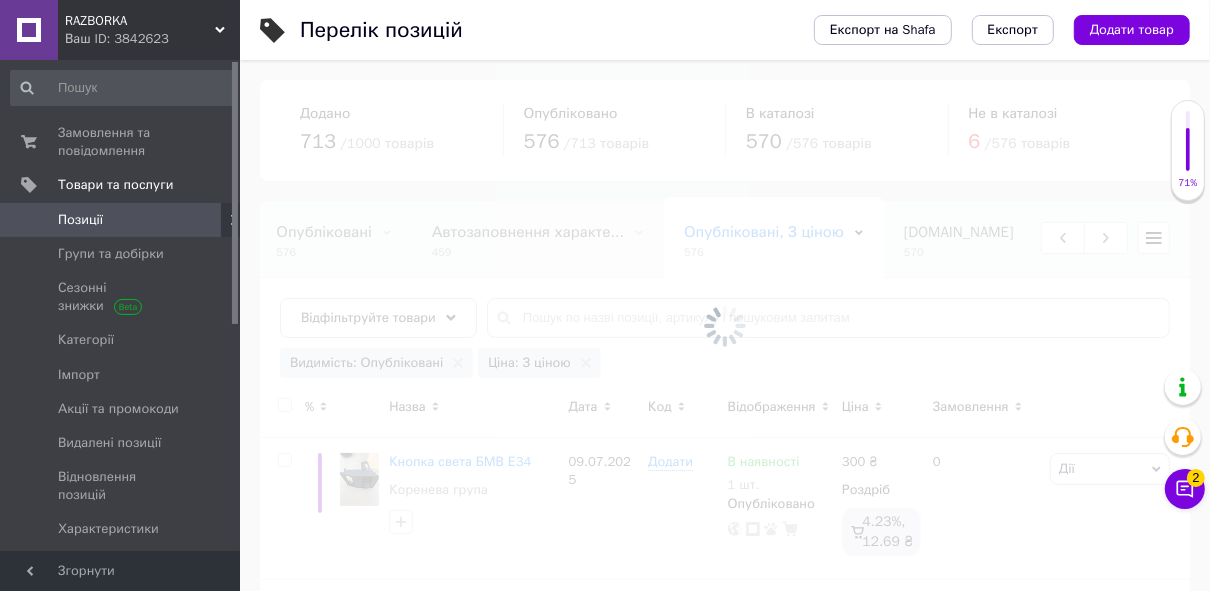 click at bounding box center (725, 325) 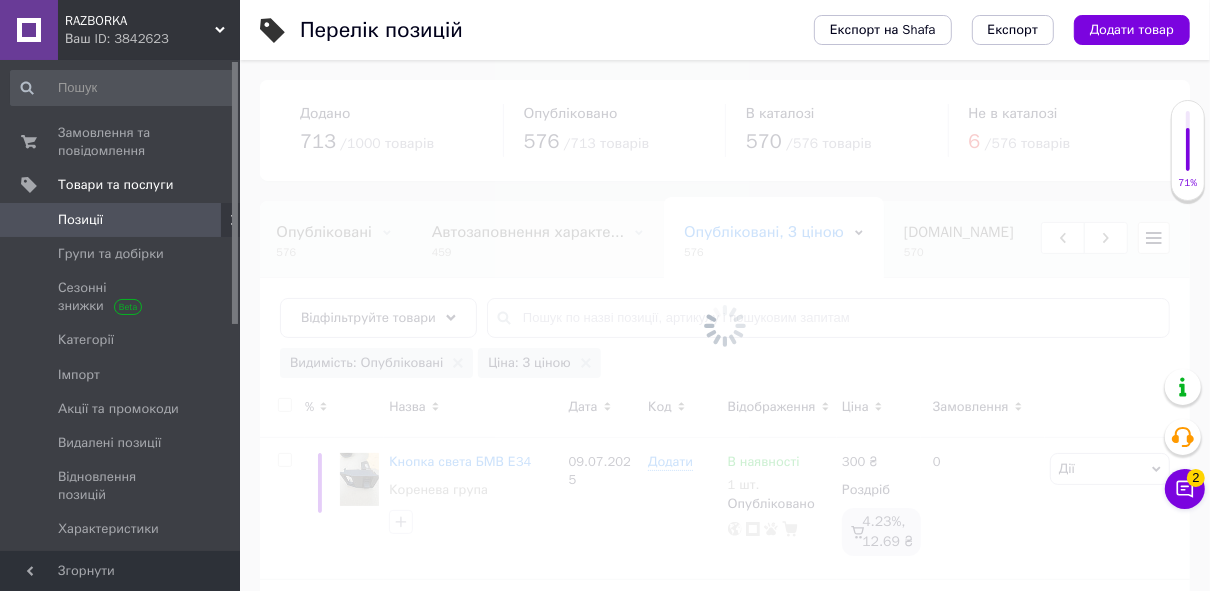 click at bounding box center [725, 325] 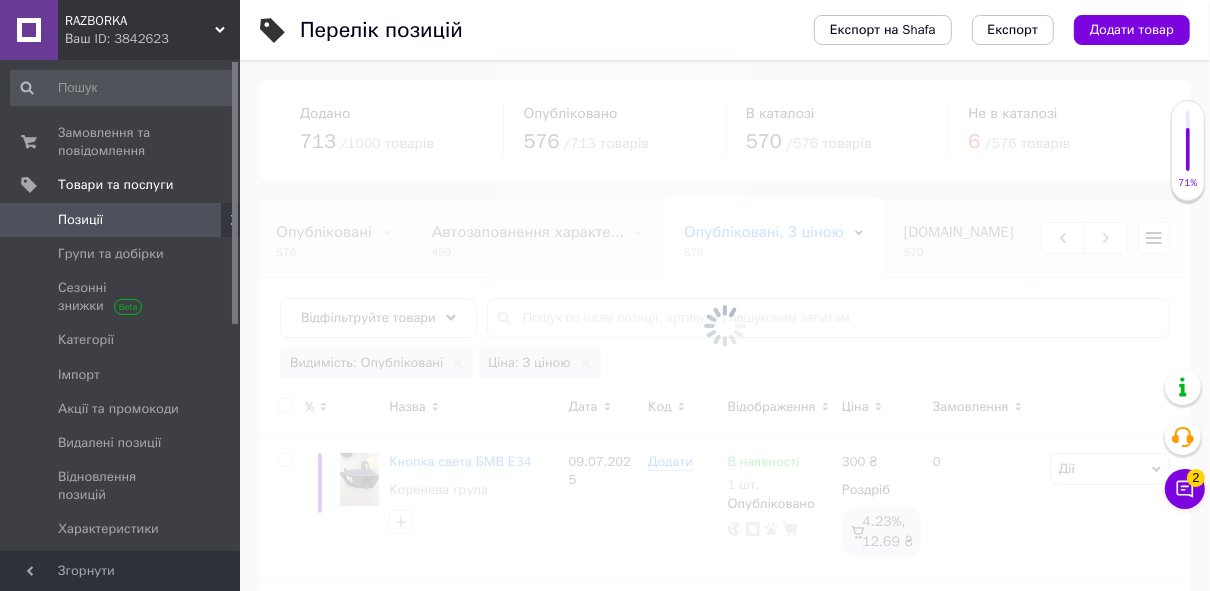 scroll, scrollTop: 0, scrollLeft: 753, axis: horizontal 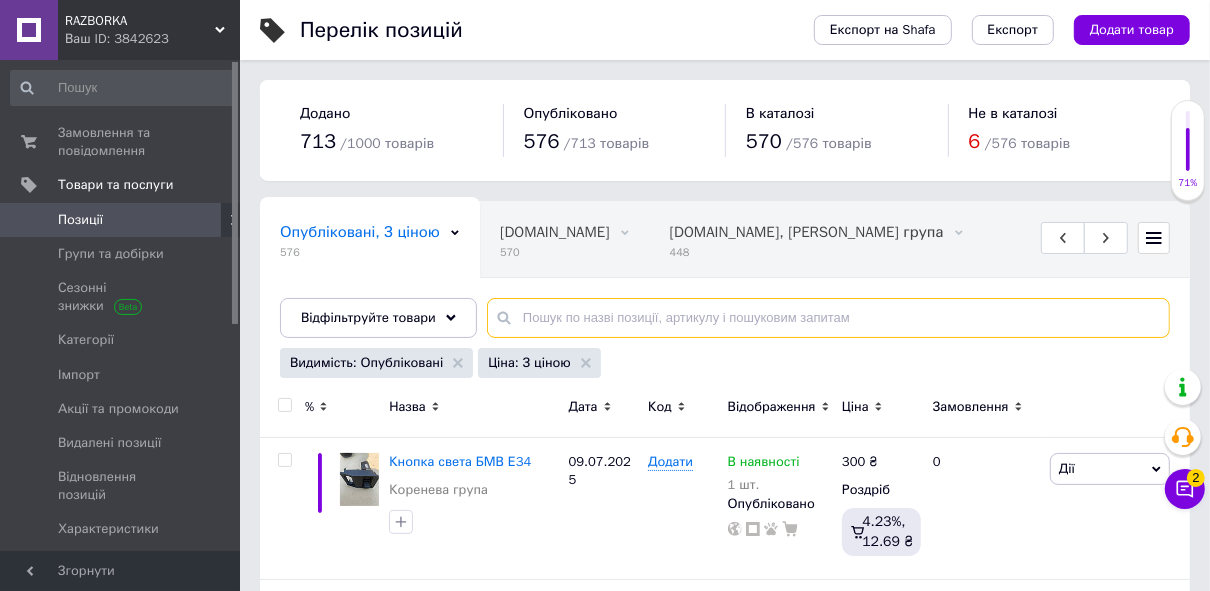 click at bounding box center (828, 318) 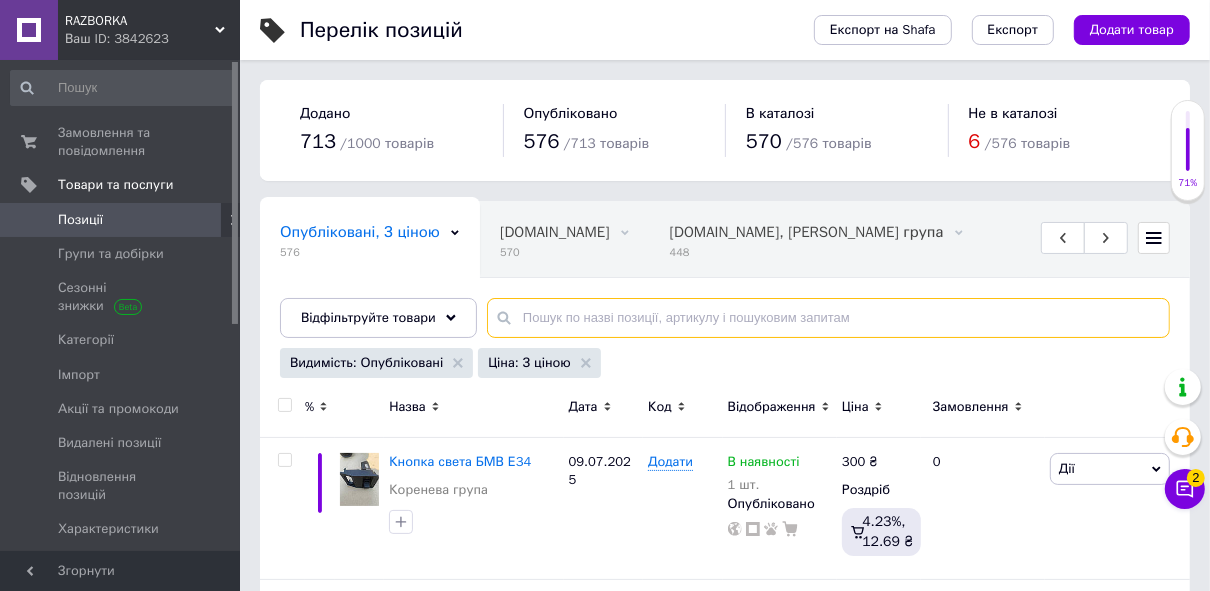 drag, startPoint x: 656, startPoint y: 315, endPoint x: 843, endPoint y: 315, distance: 187 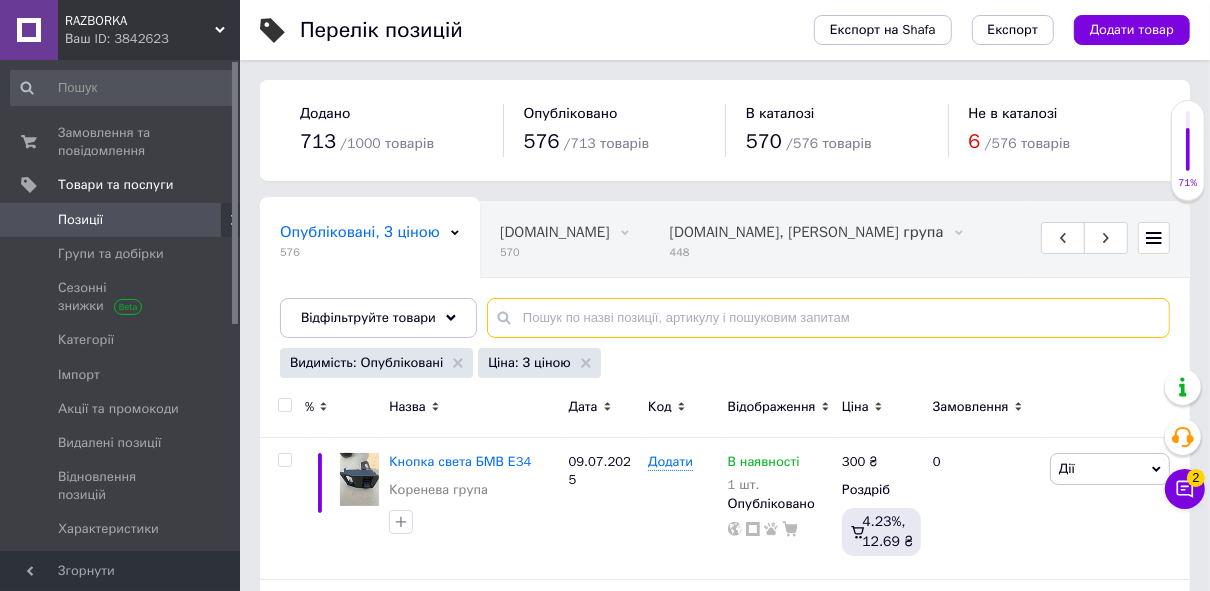 drag, startPoint x: 844, startPoint y: 318, endPoint x: 507, endPoint y: 322, distance: 337.02374 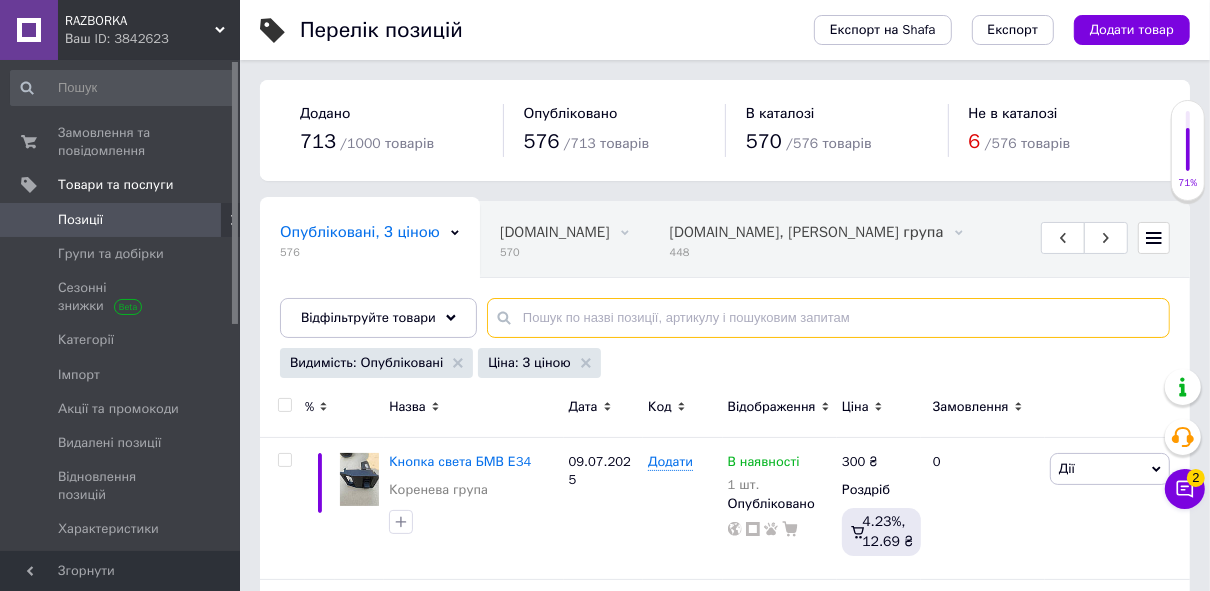click at bounding box center [828, 318] 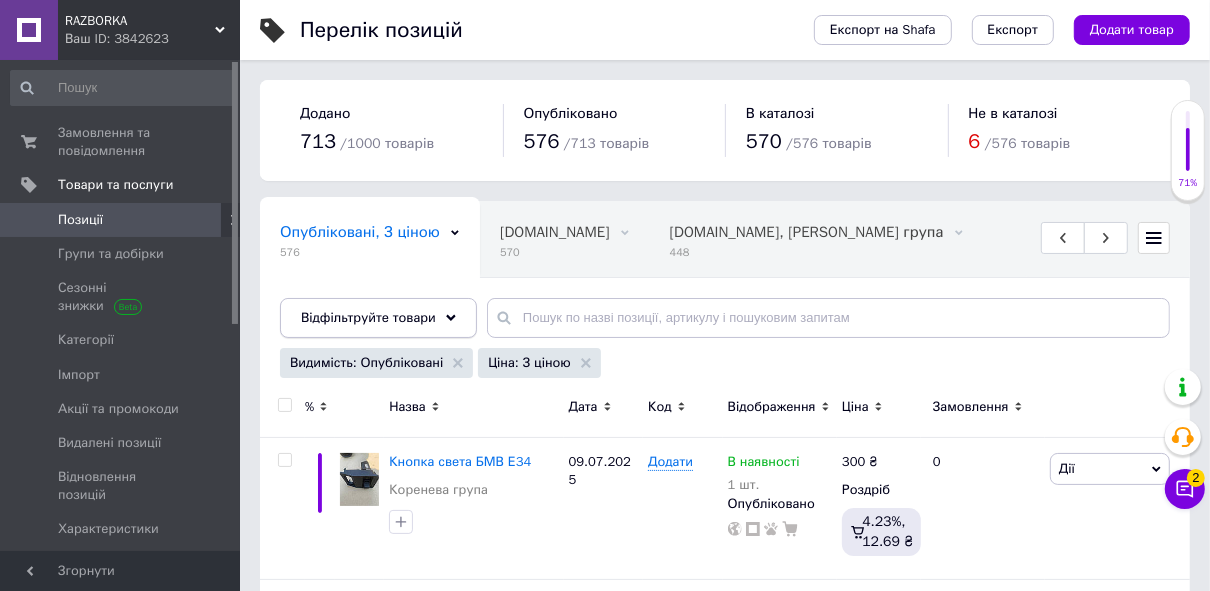 click 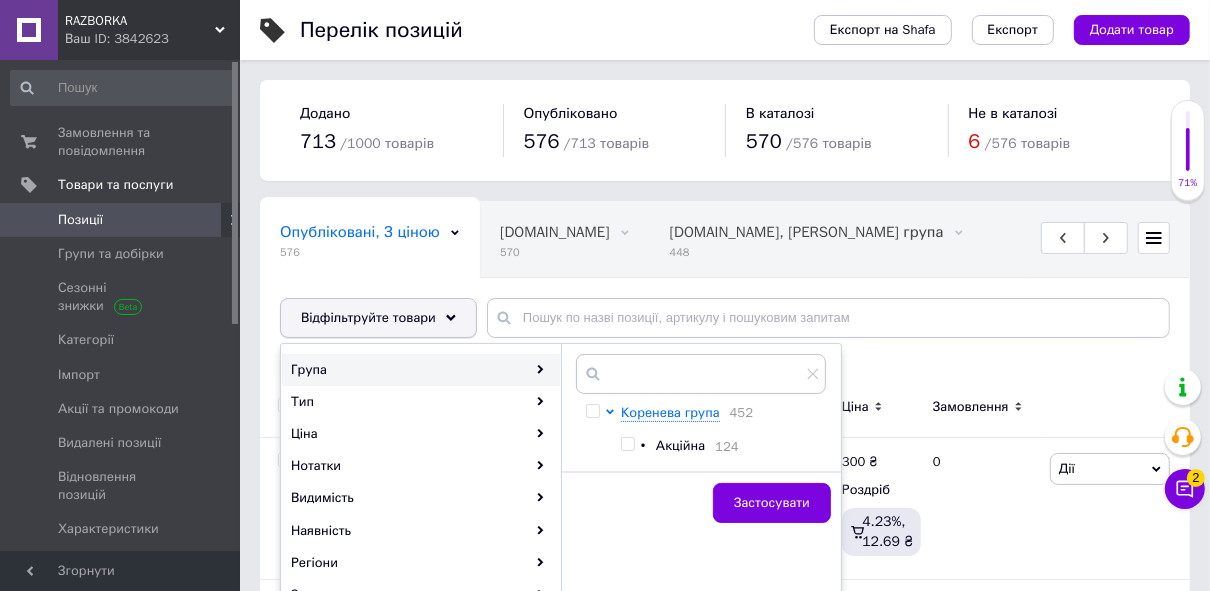 click on "Відфільтруйте товари" at bounding box center (368, 317) 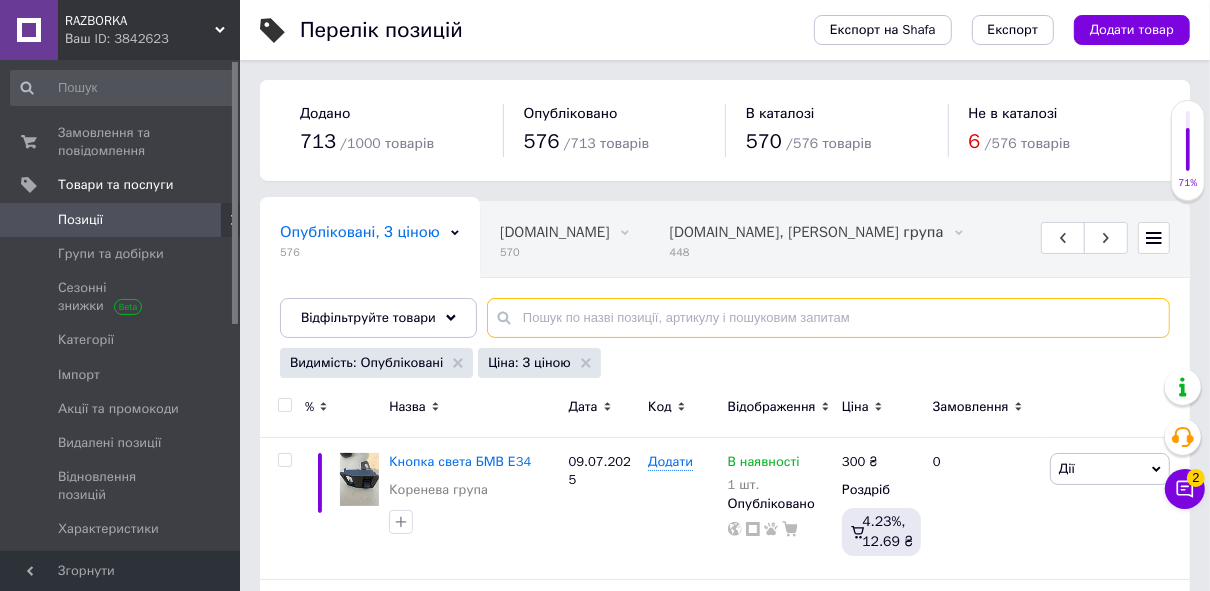 click at bounding box center [828, 318] 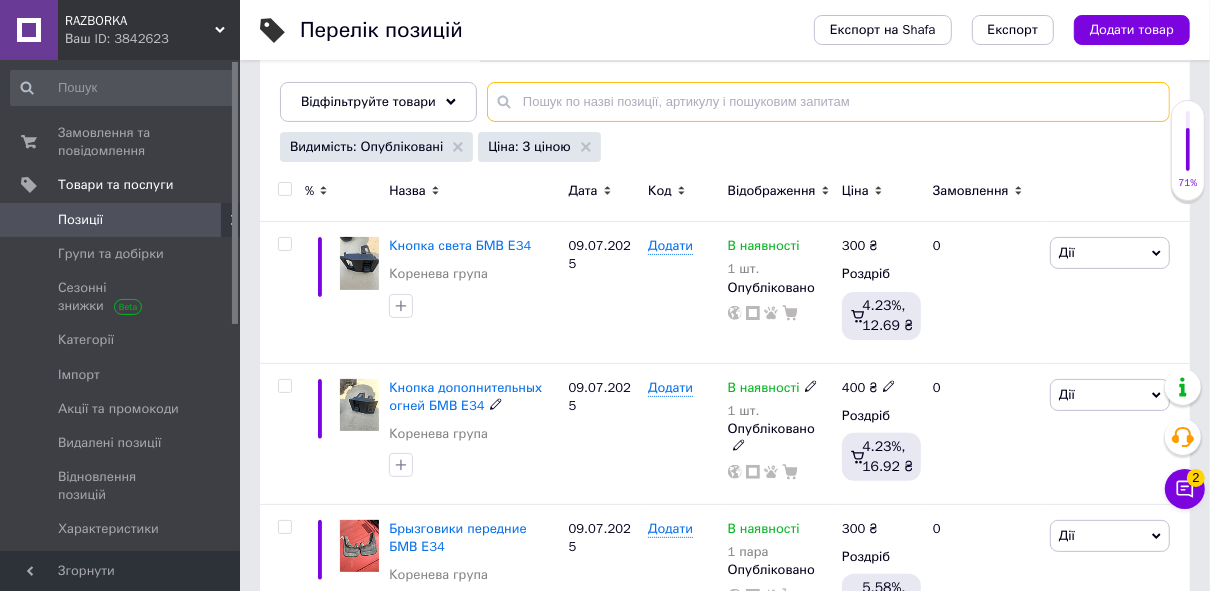 scroll, scrollTop: 240, scrollLeft: 0, axis: vertical 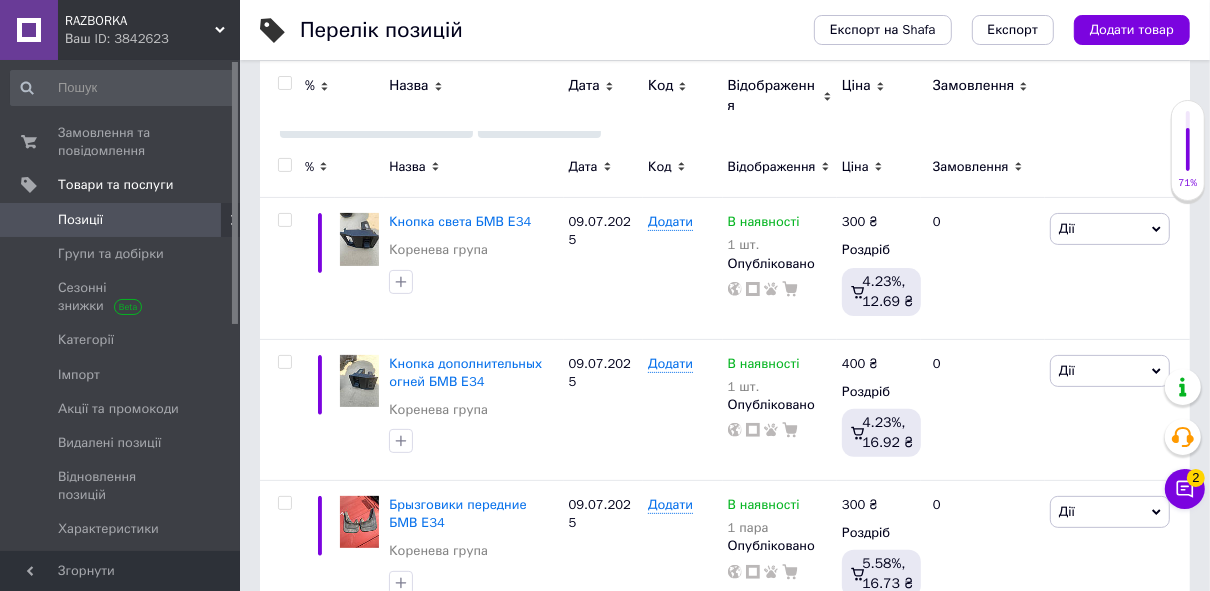 click on "Позиції" at bounding box center [121, 220] 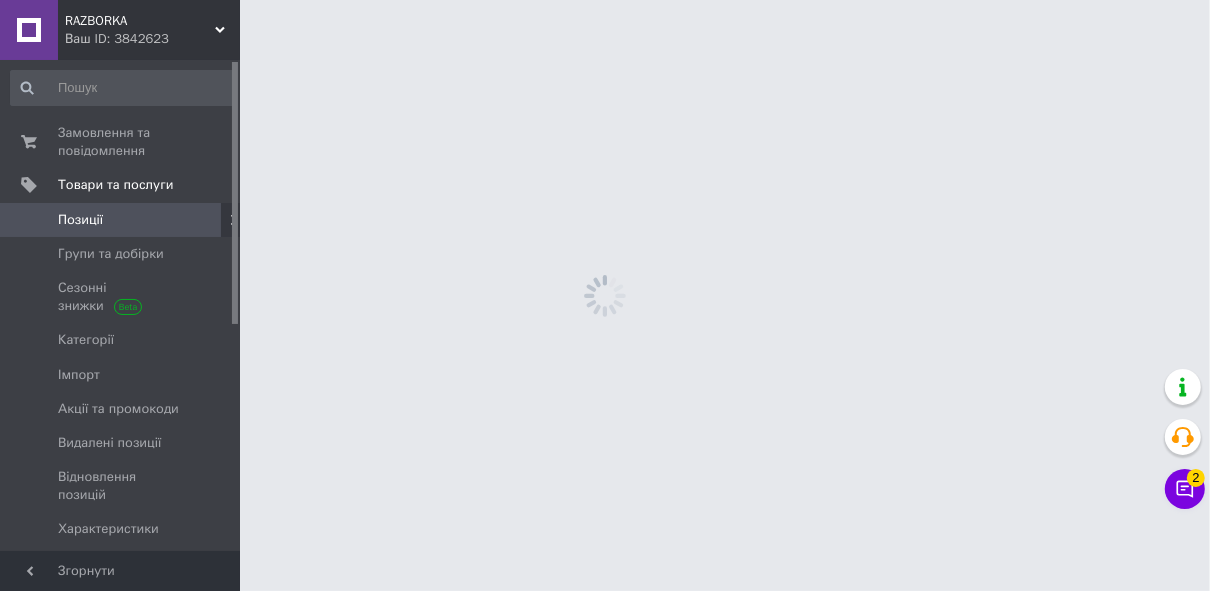 scroll, scrollTop: 0, scrollLeft: 0, axis: both 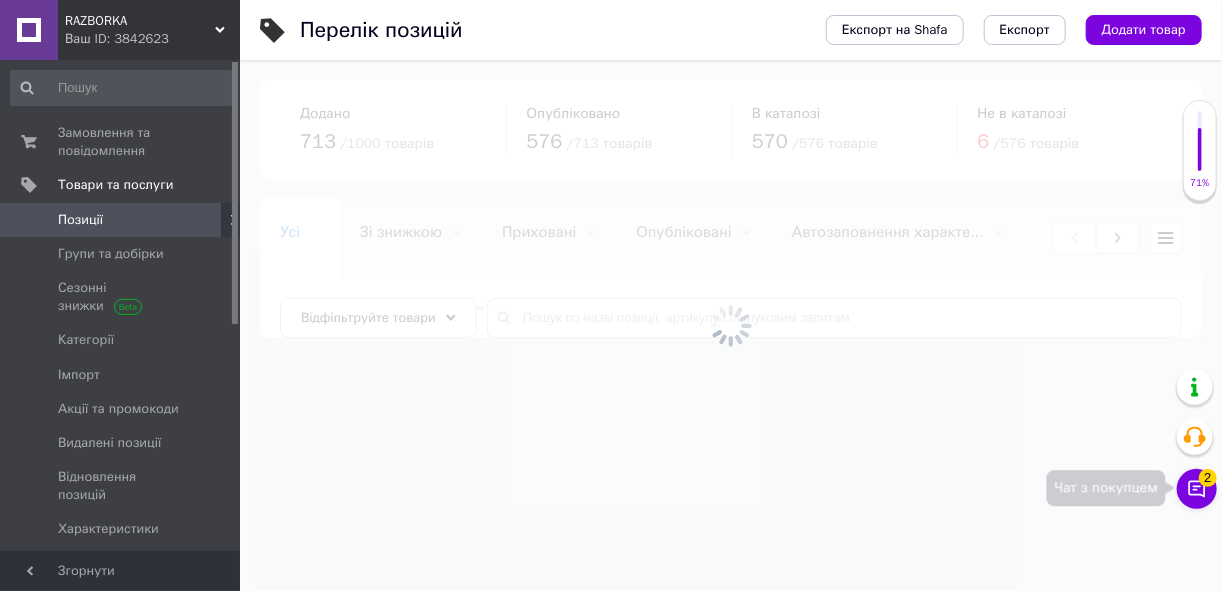 click 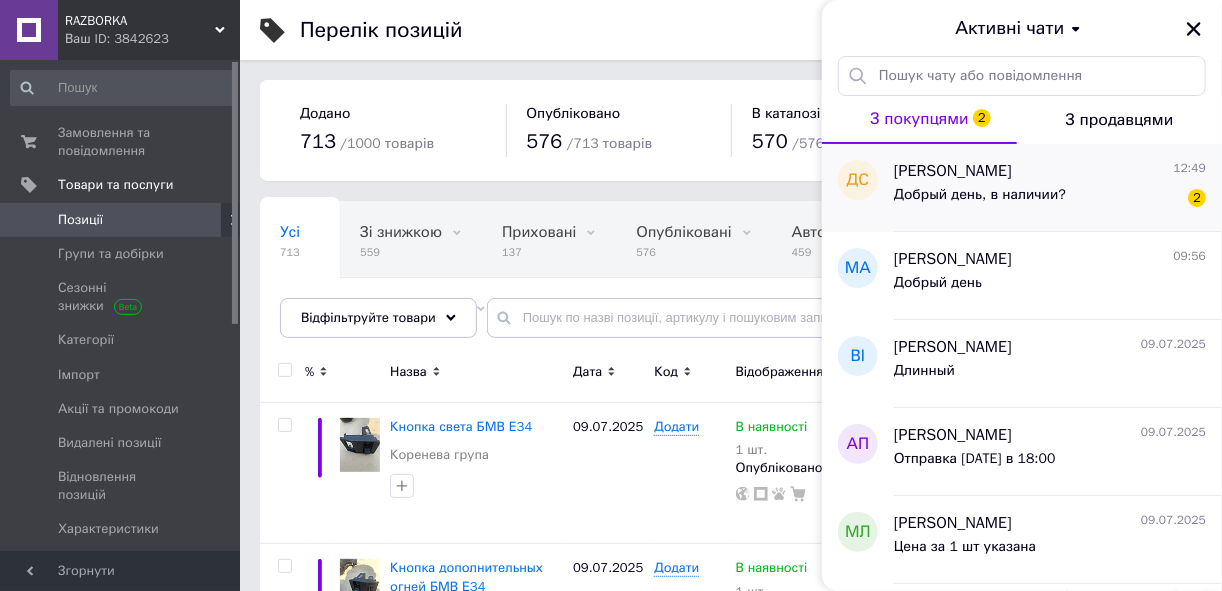 click on "[PERSON_NAME] 12:49 Добрый день, в наличии? 2" at bounding box center (1058, 188) 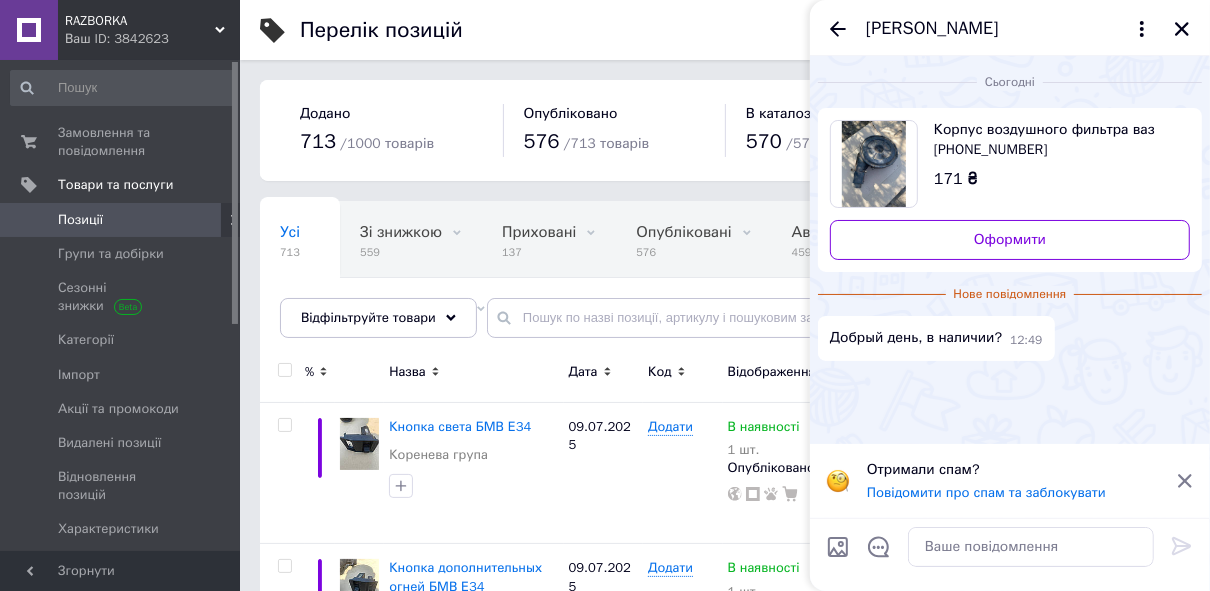 click 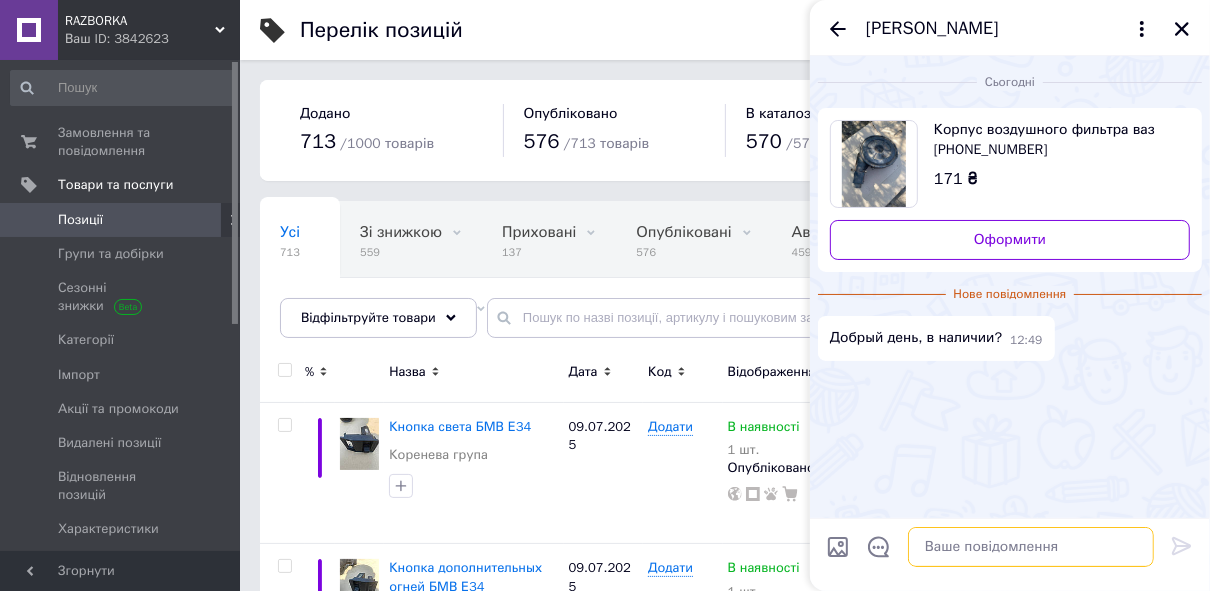click at bounding box center [1031, 547] 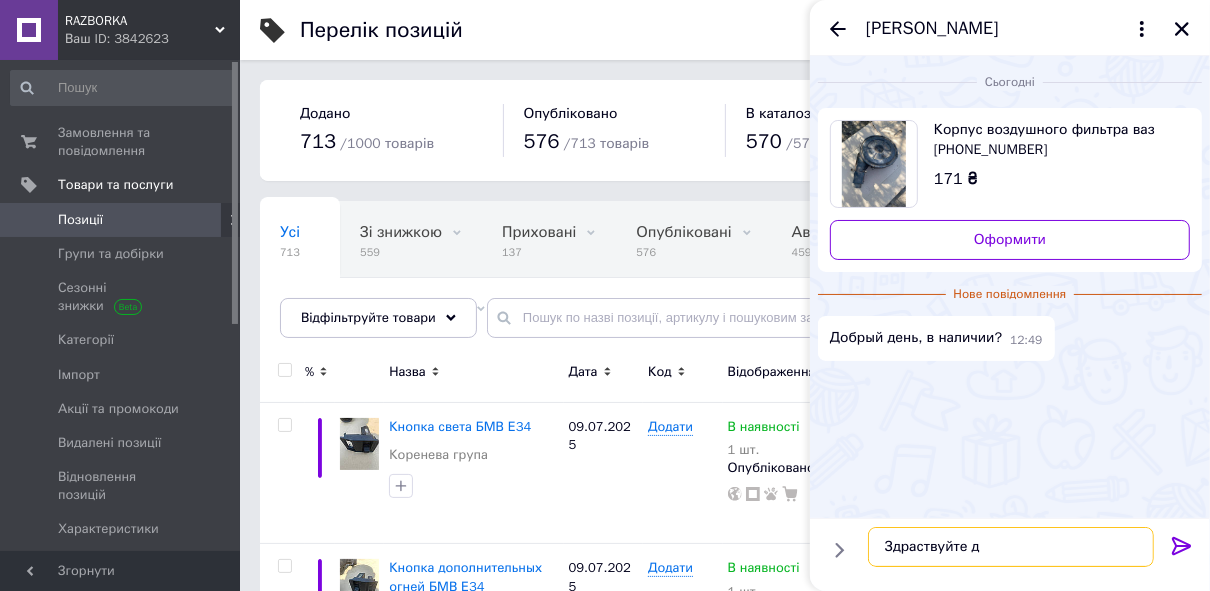 type on "Здраствуйте да" 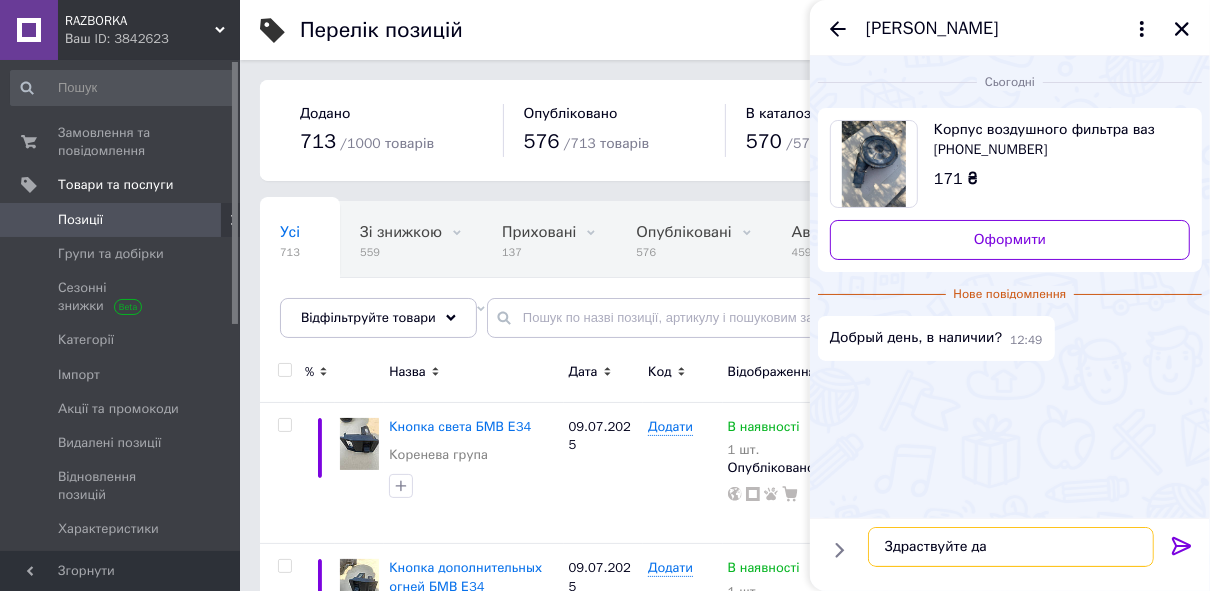 type 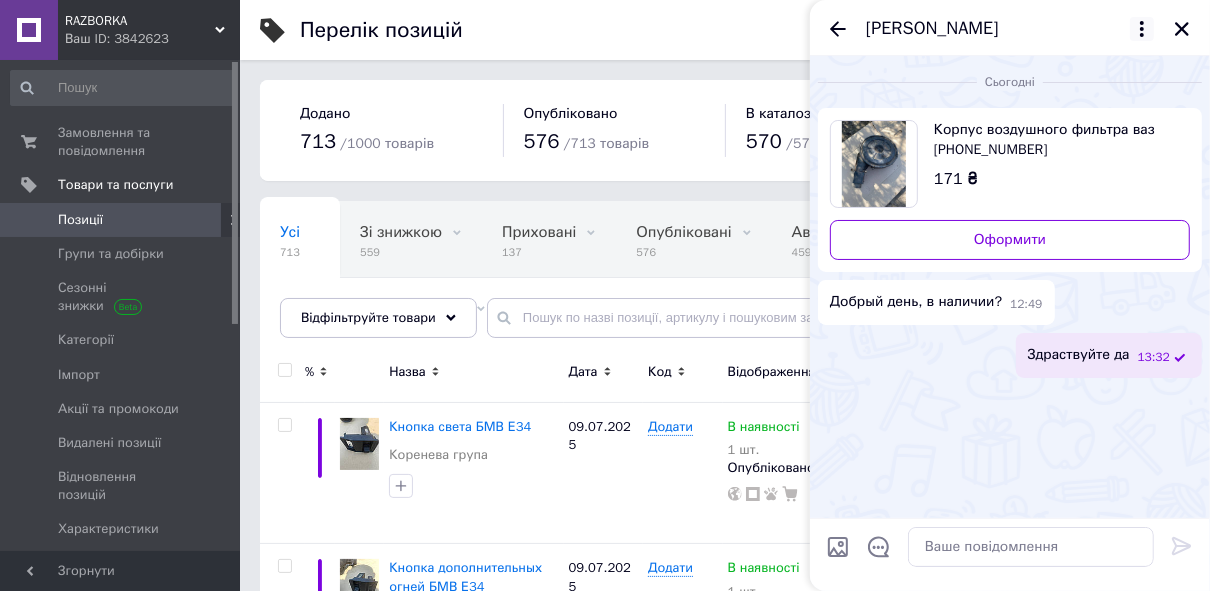 click 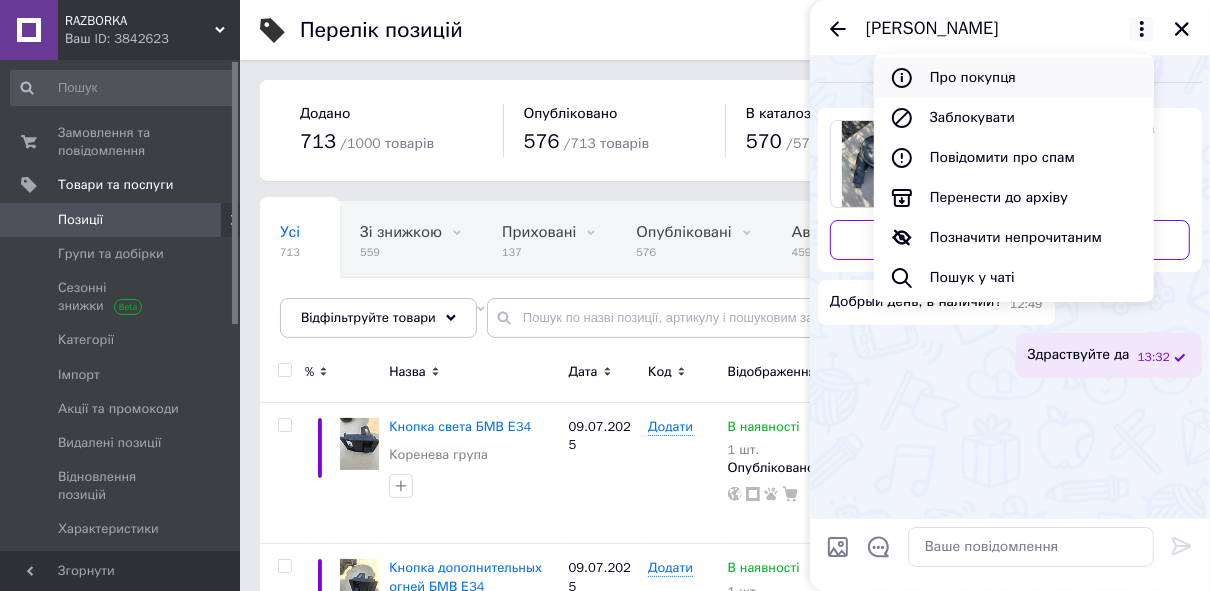 click on "Про покупця" at bounding box center [1014, 78] 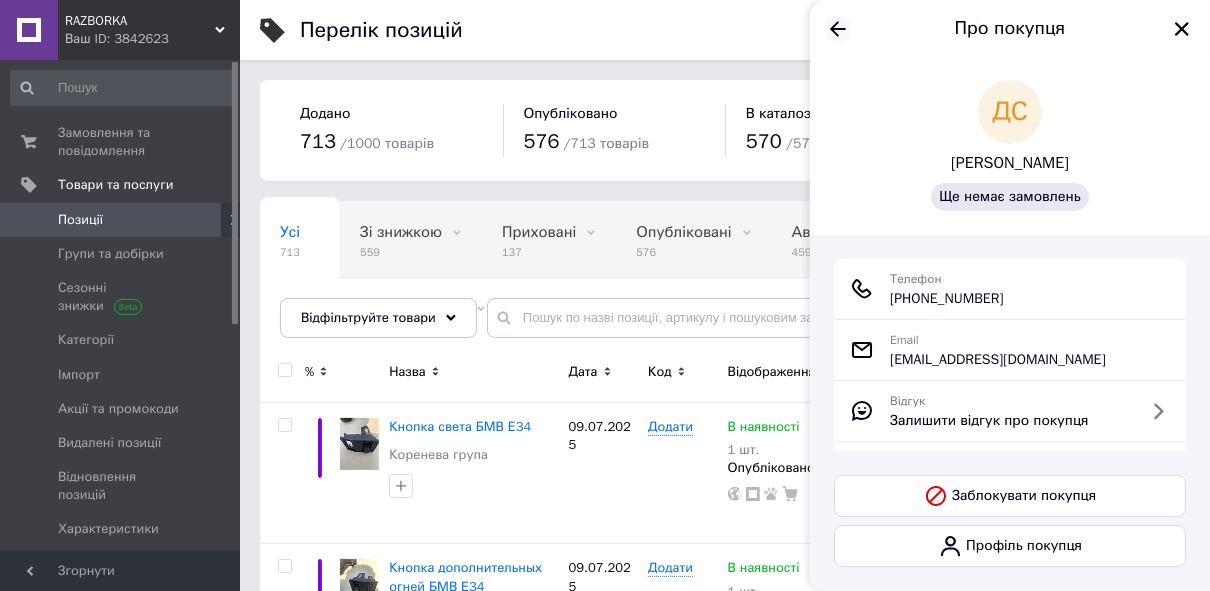 click 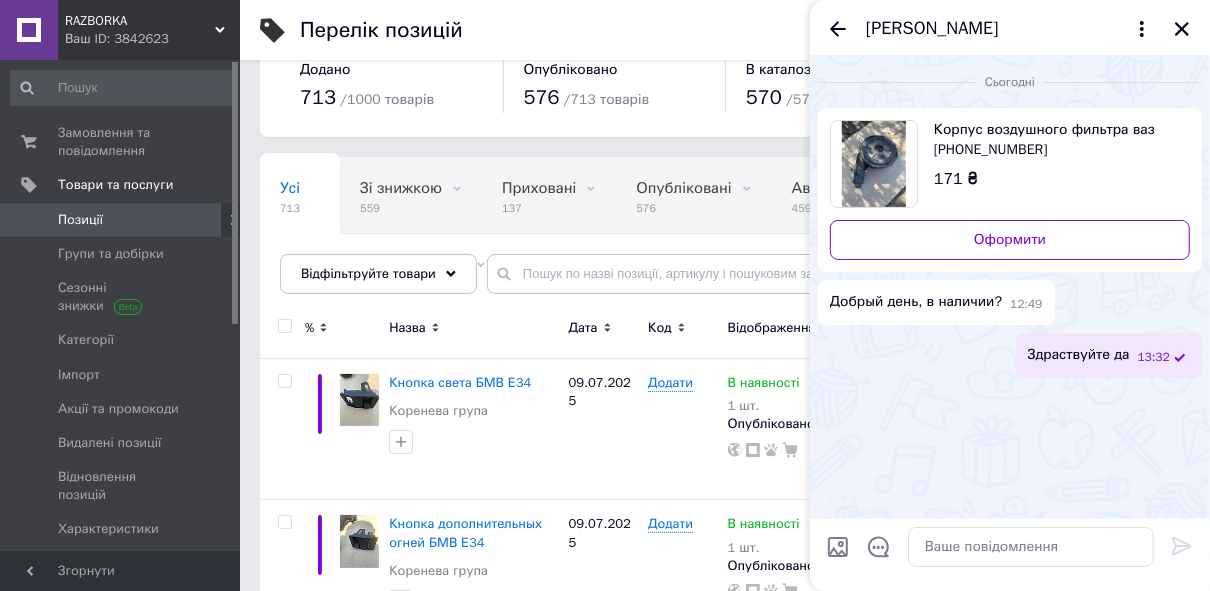 scroll, scrollTop: 80, scrollLeft: 0, axis: vertical 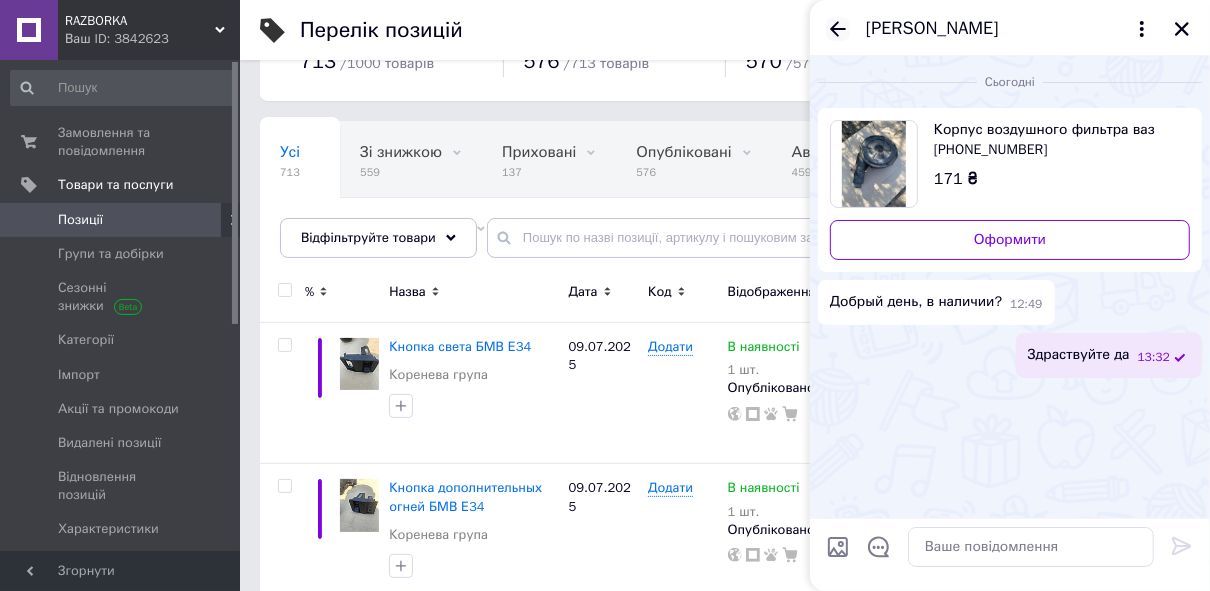 drag, startPoint x: 836, startPoint y: 29, endPoint x: 1217, endPoint y: 217, distance: 424.8588 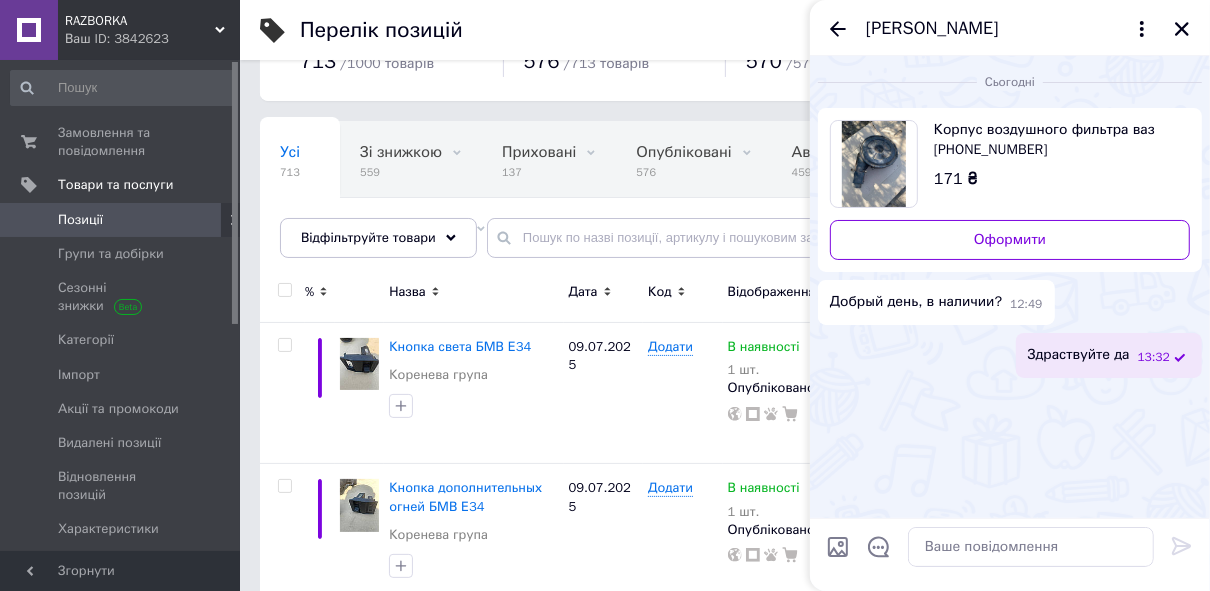 drag, startPoint x: 1217, startPoint y: 217, endPoint x: 787, endPoint y: 9, distance: 477.66516 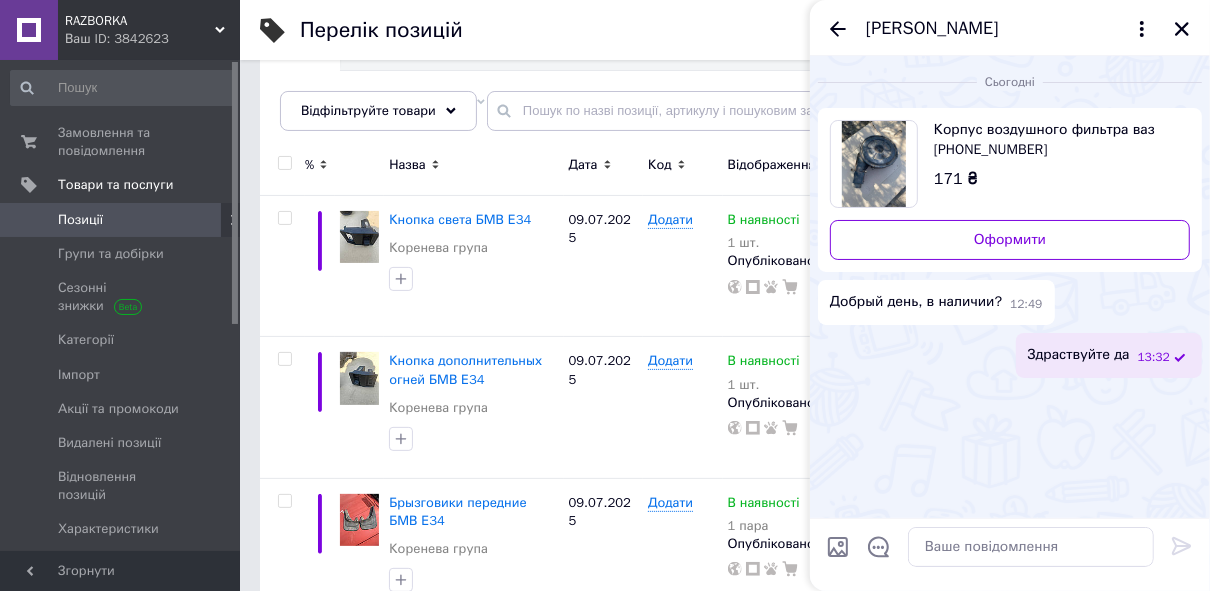 scroll, scrollTop: 0, scrollLeft: 0, axis: both 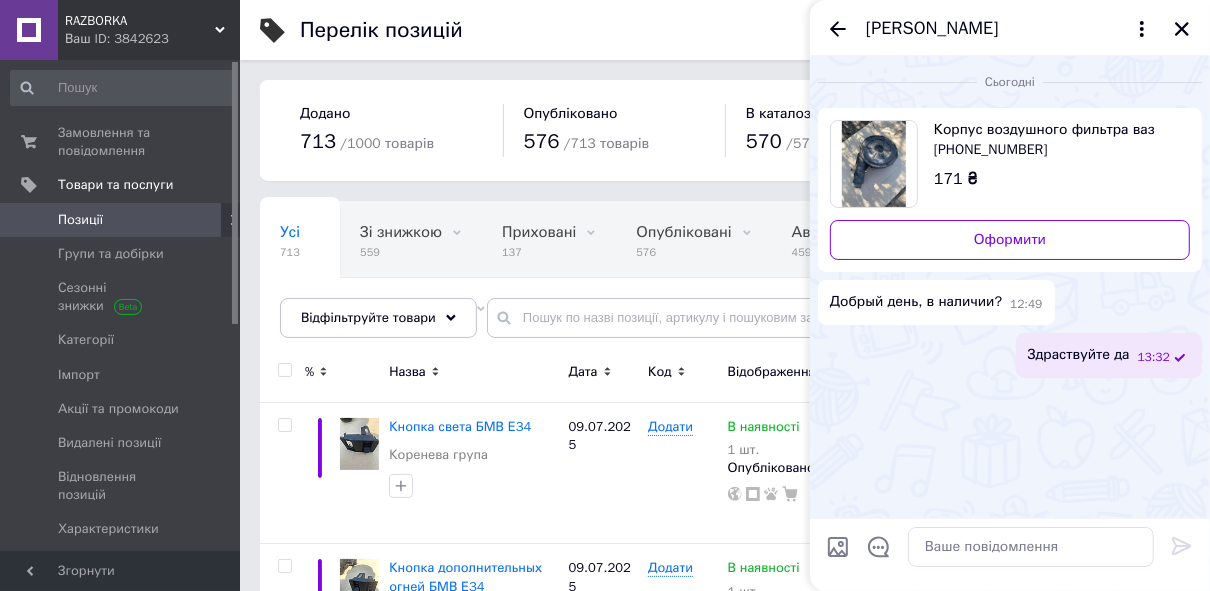 drag, startPoint x: 1175, startPoint y: 497, endPoint x: 837, endPoint y: 89, distance: 529.81885 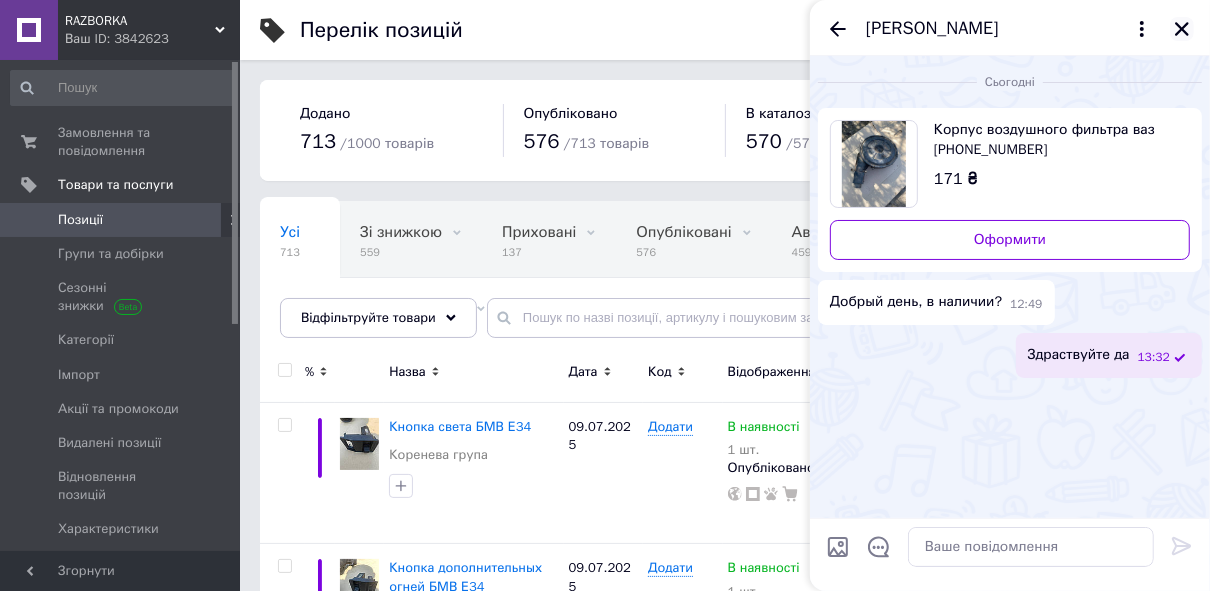 click 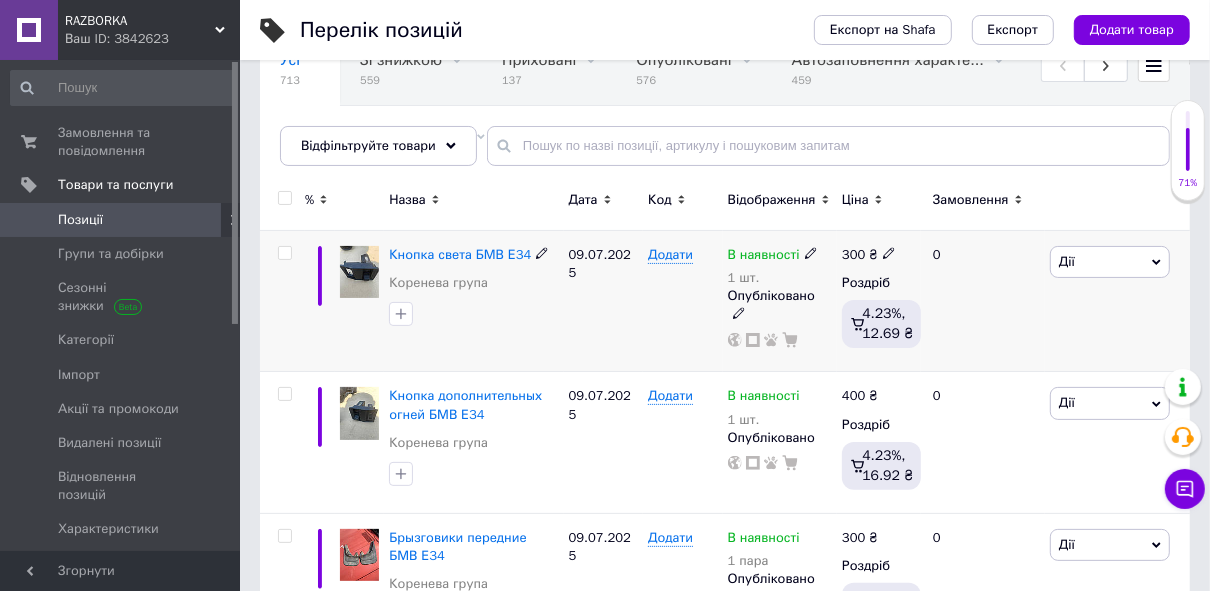 scroll, scrollTop: 0, scrollLeft: 0, axis: both 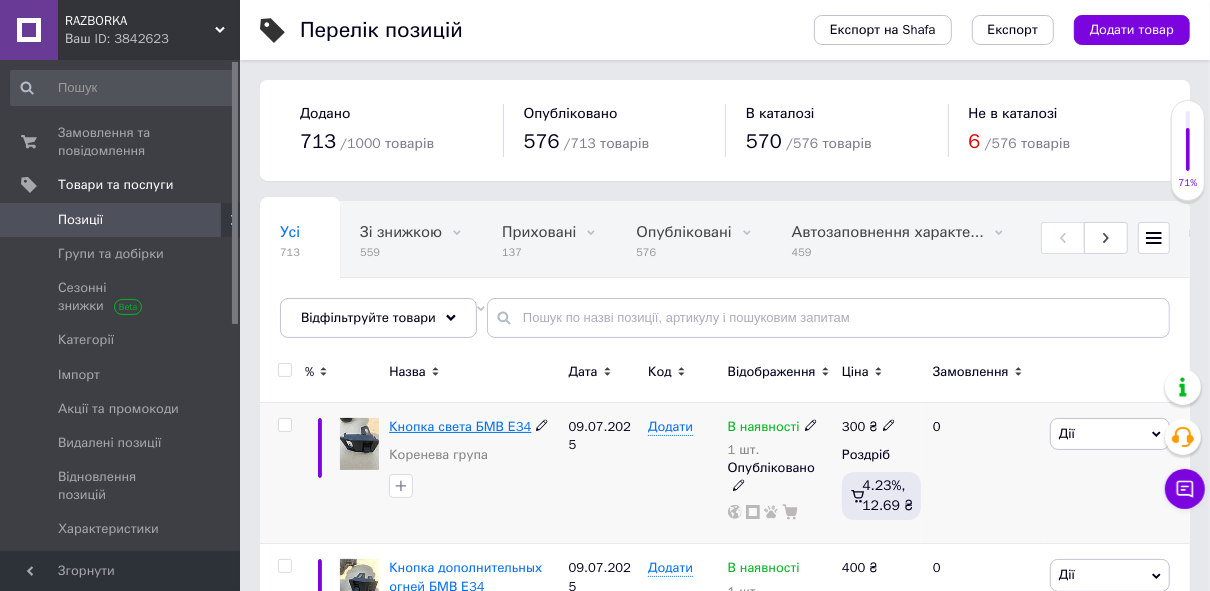 click on "Кнопка света БМВ Е34" at bounding box center (460, 426) 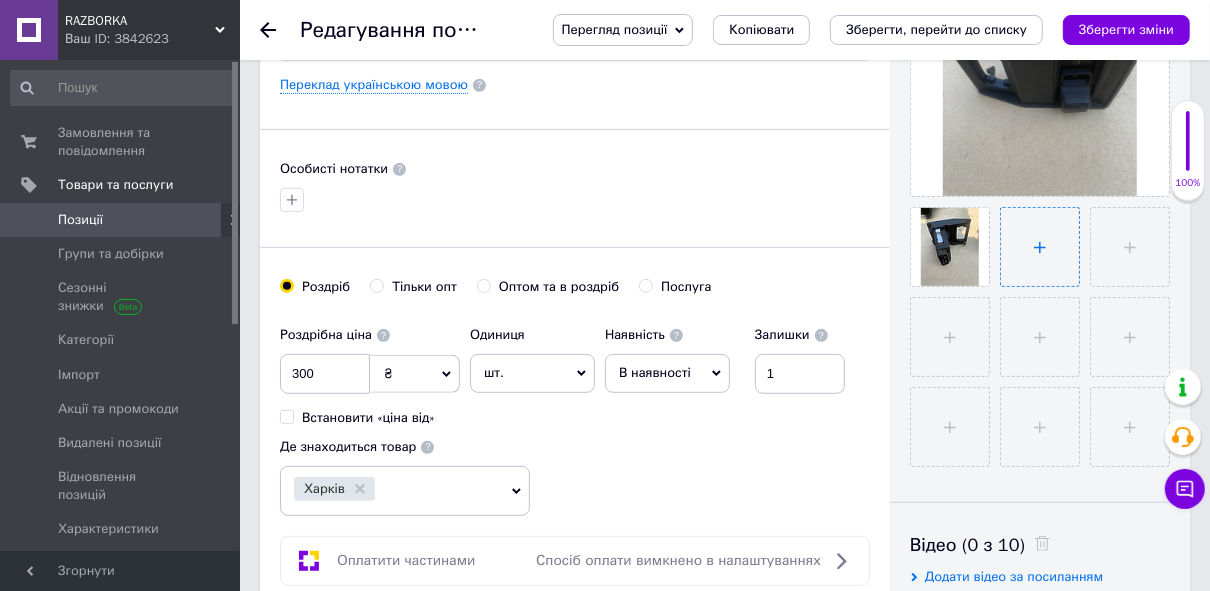 scroll, scrollTop: 0, scrollLeft: 0, axis: both 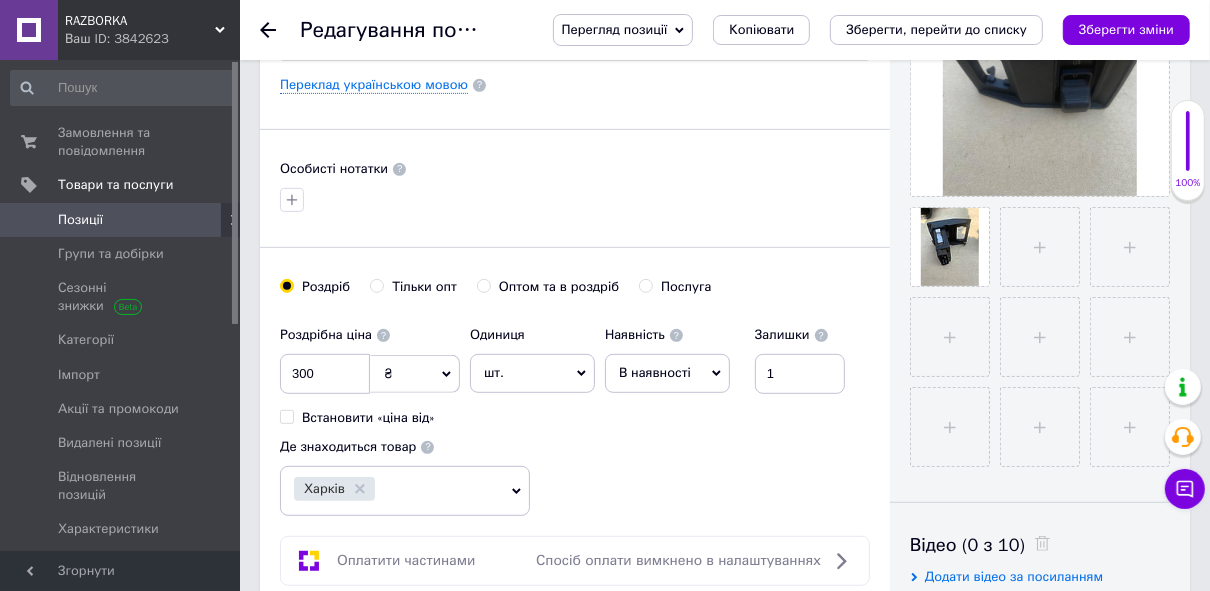 type 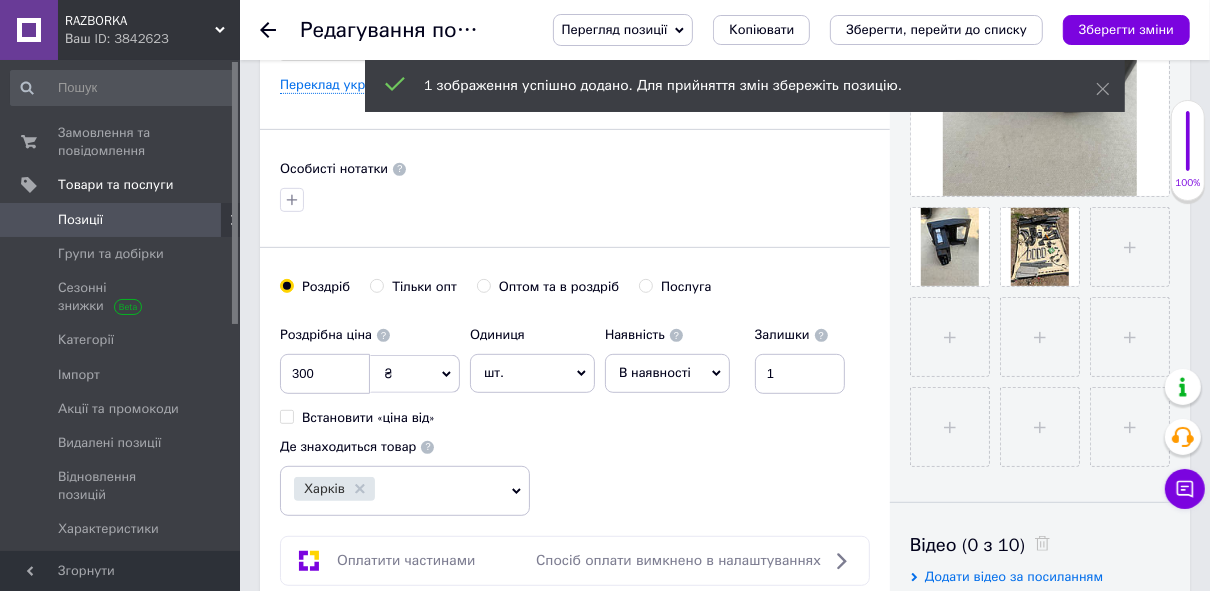 click on "Зберегти зміни" at bounding box center [1126, 29] 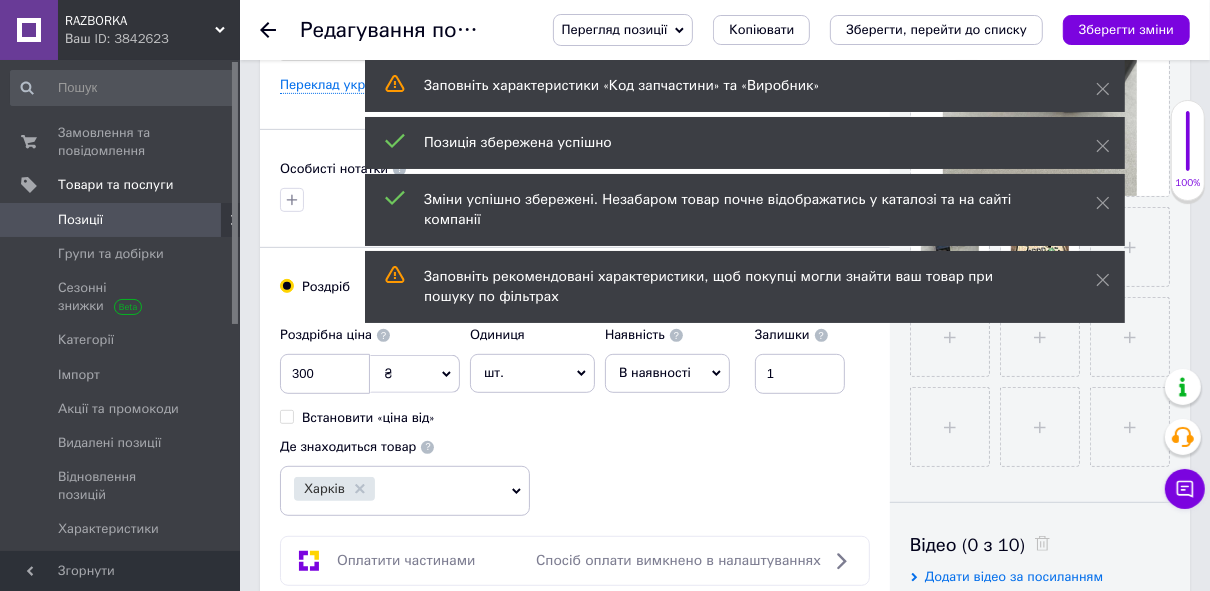 click 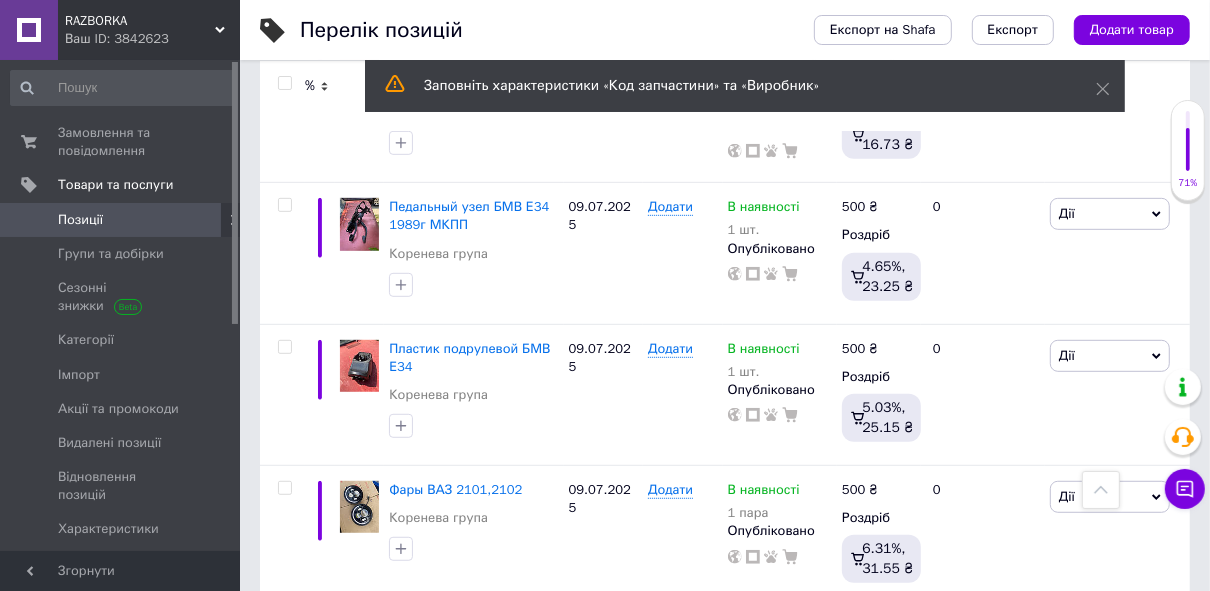 scroll, scrollTop: 720, scrollLeft: 0, axis: vertical 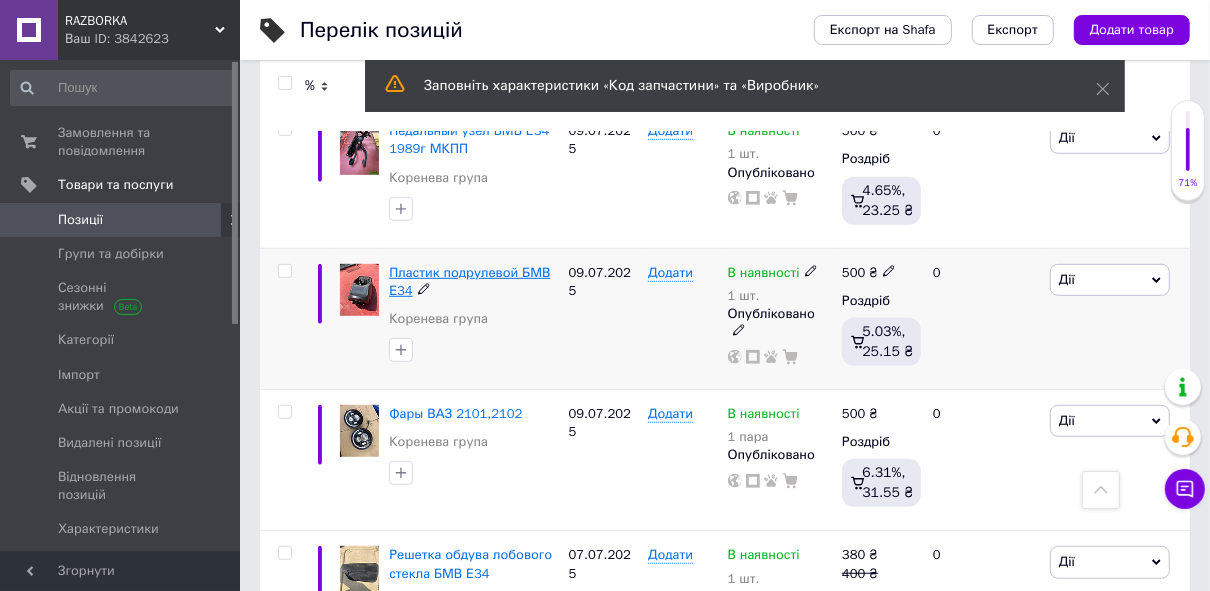 click on "Пластик подрулевой БМВ Е34" at bounding box center [469, 281] 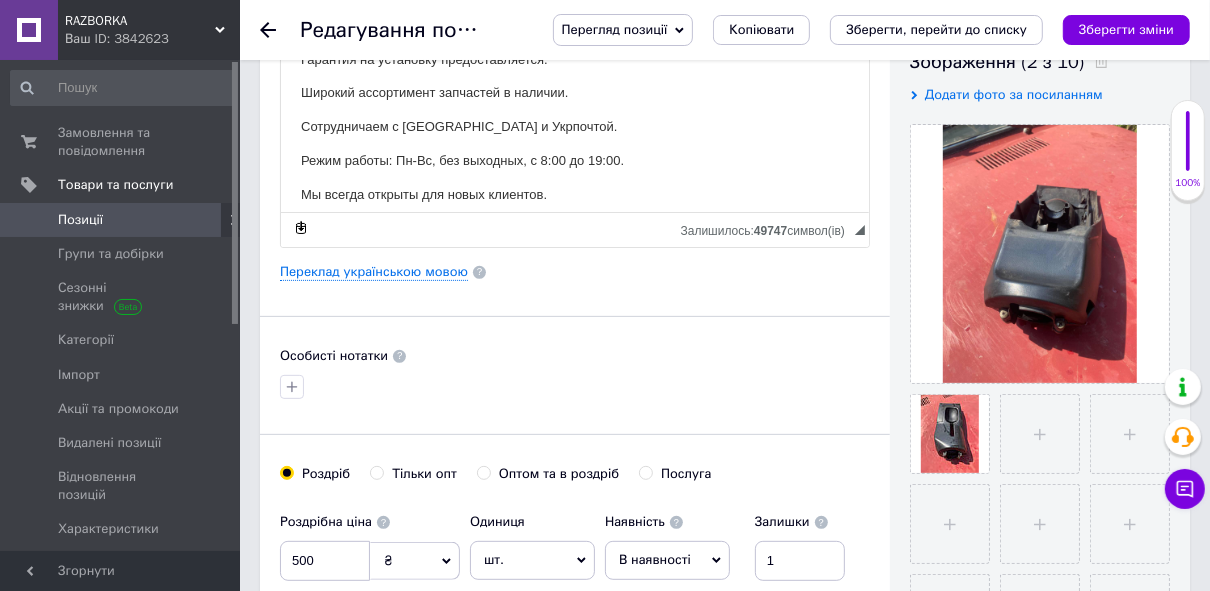 scroll, scrollTop: 400, scrollLeft: 0, axis: vertical 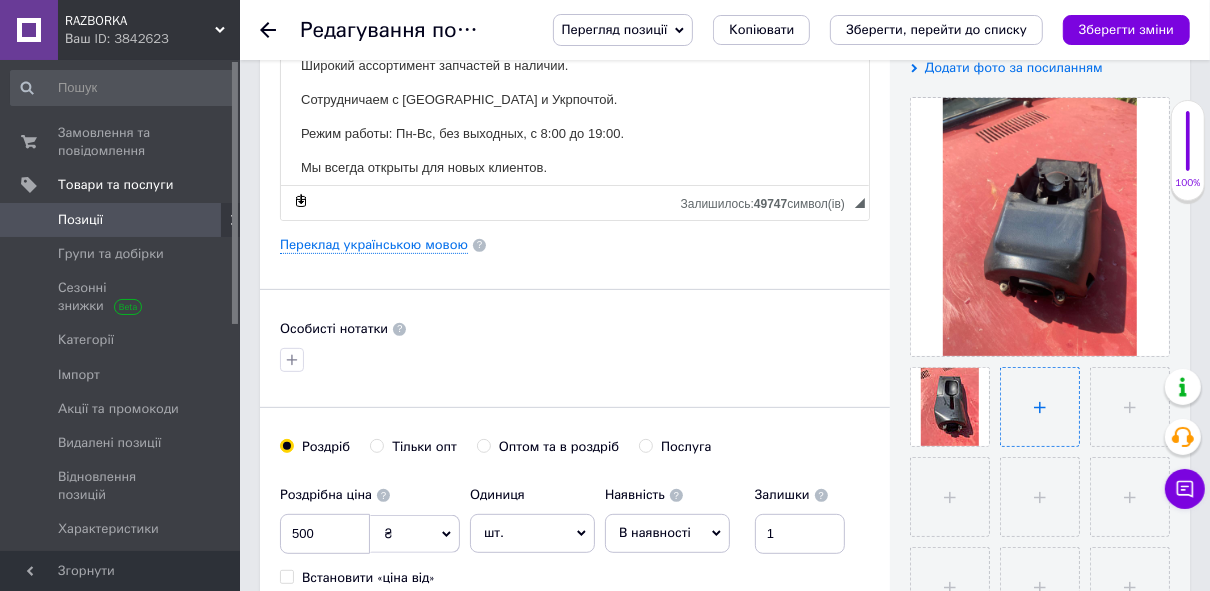click at bounding box center [1040, 407] 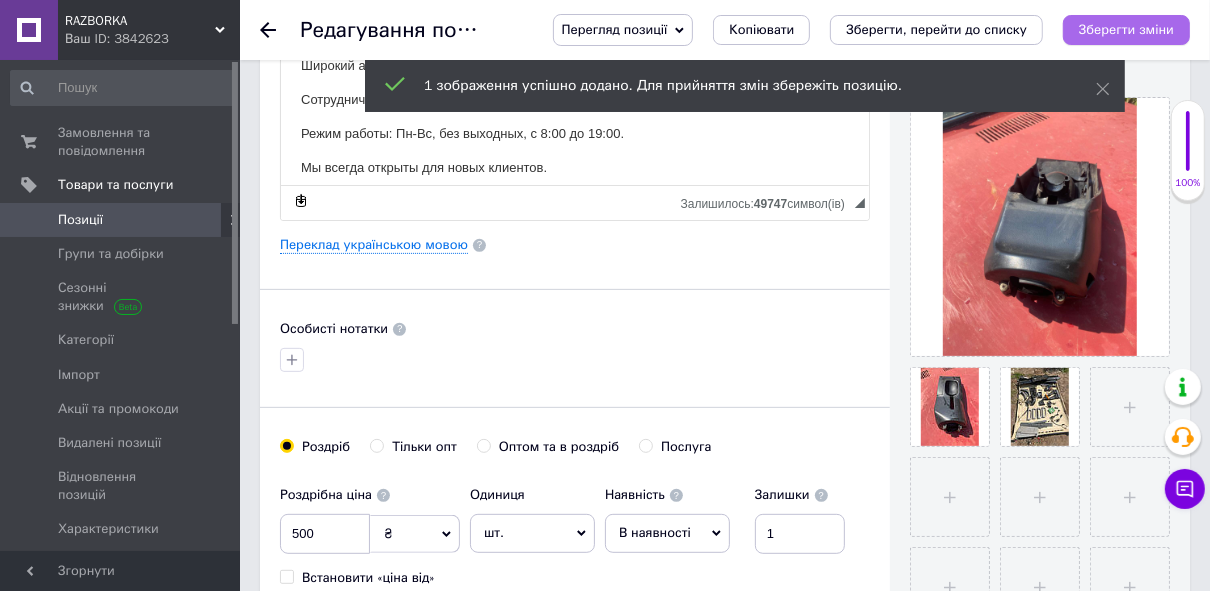 click on "Зберегти зміни" at bounding box center (1126, 29) 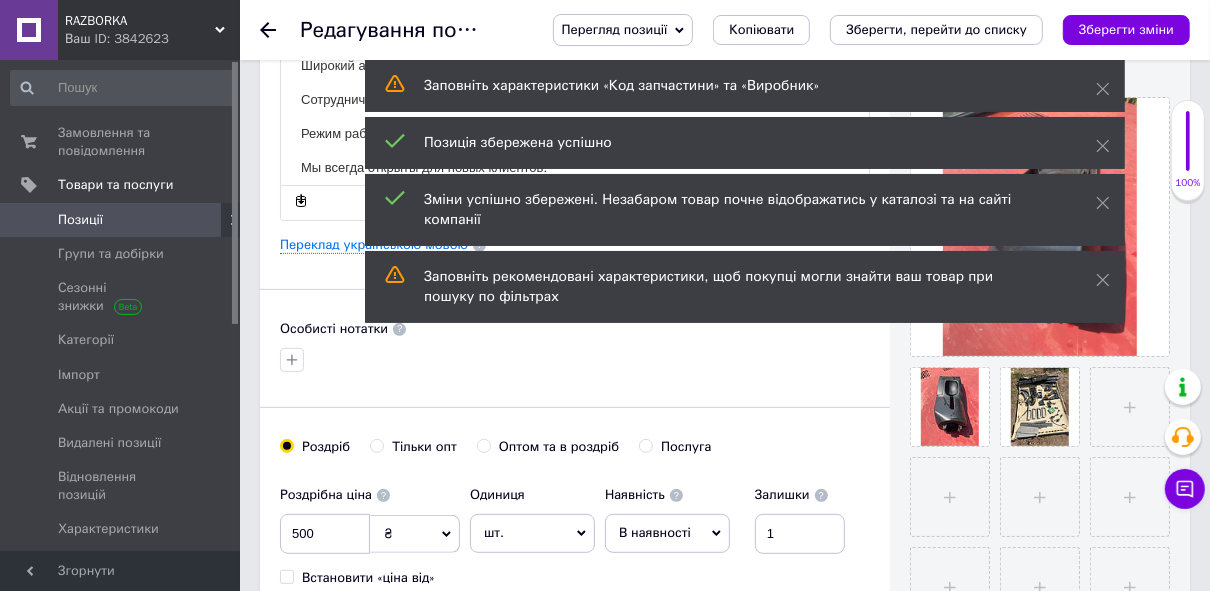 click 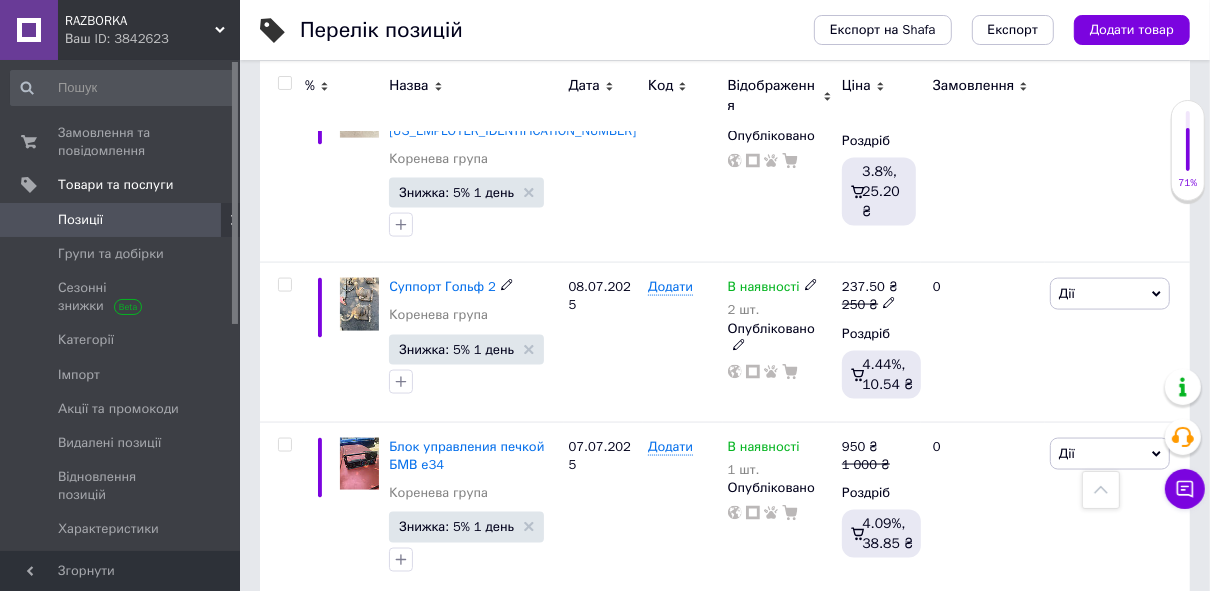 scroll, scrollTop: 2080, scrollLeft: 0, axis: vertical 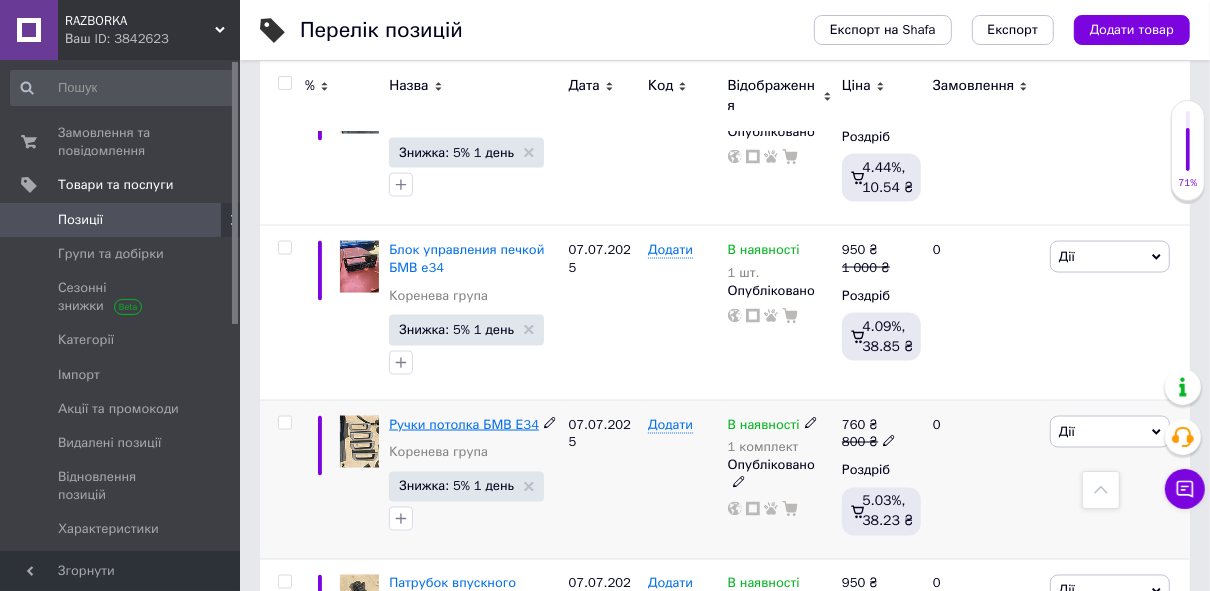 click on "Ручки потолка БМВ Е34" at bounding box center (464, 424) 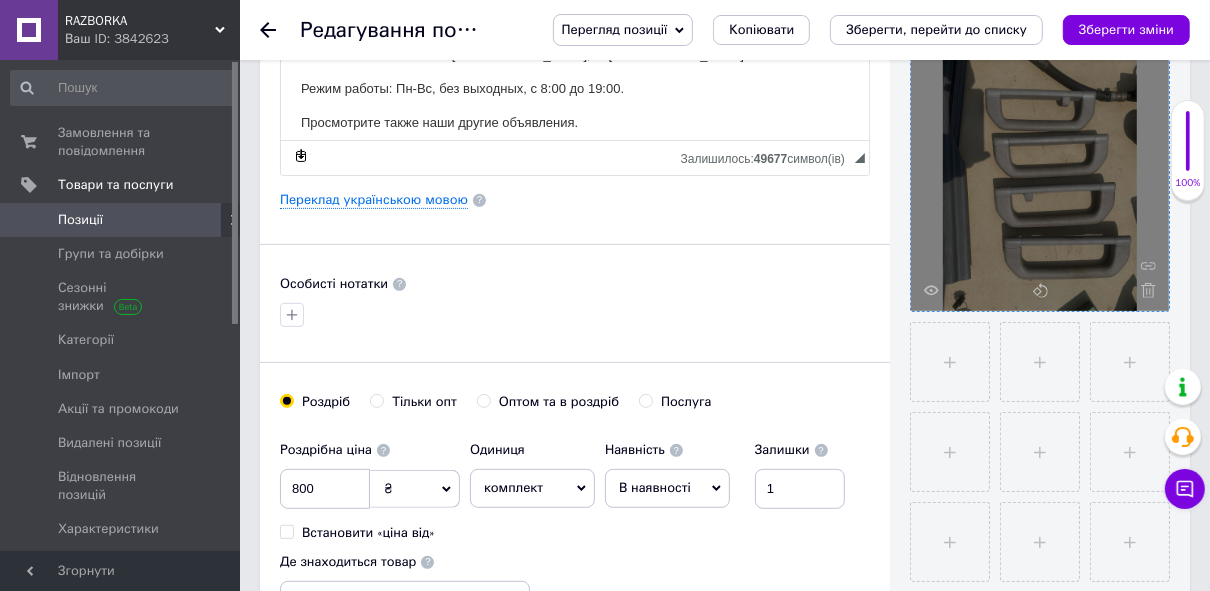 scroll, scrollTop: 480, scrollLeft: 0, axis: vertical 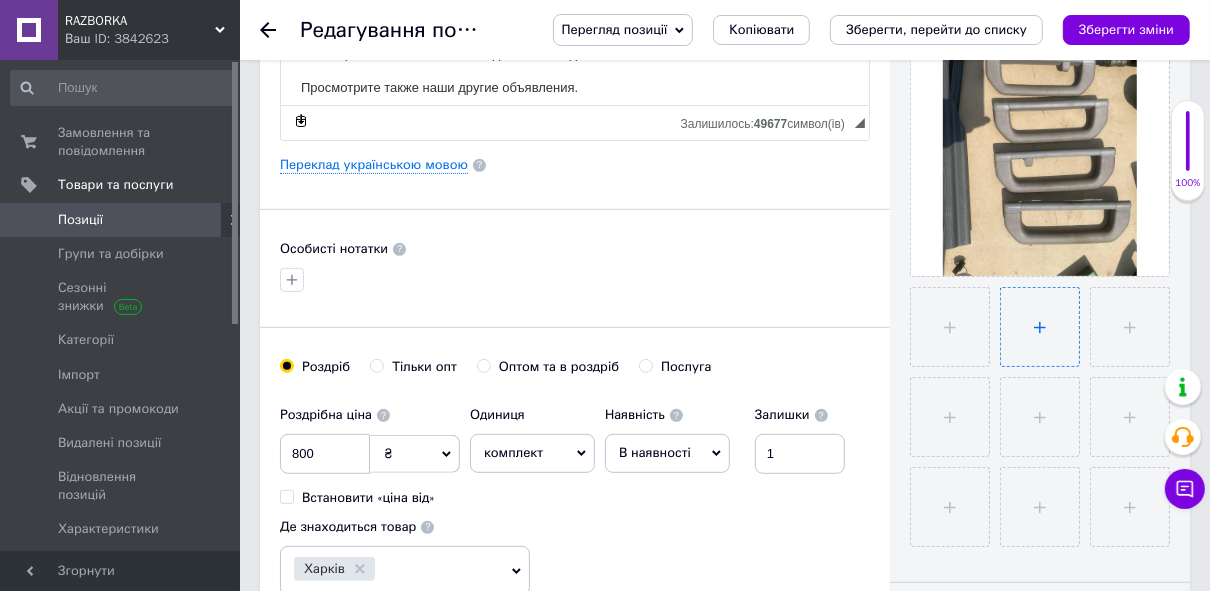 click at bounding box center [1040, 327] 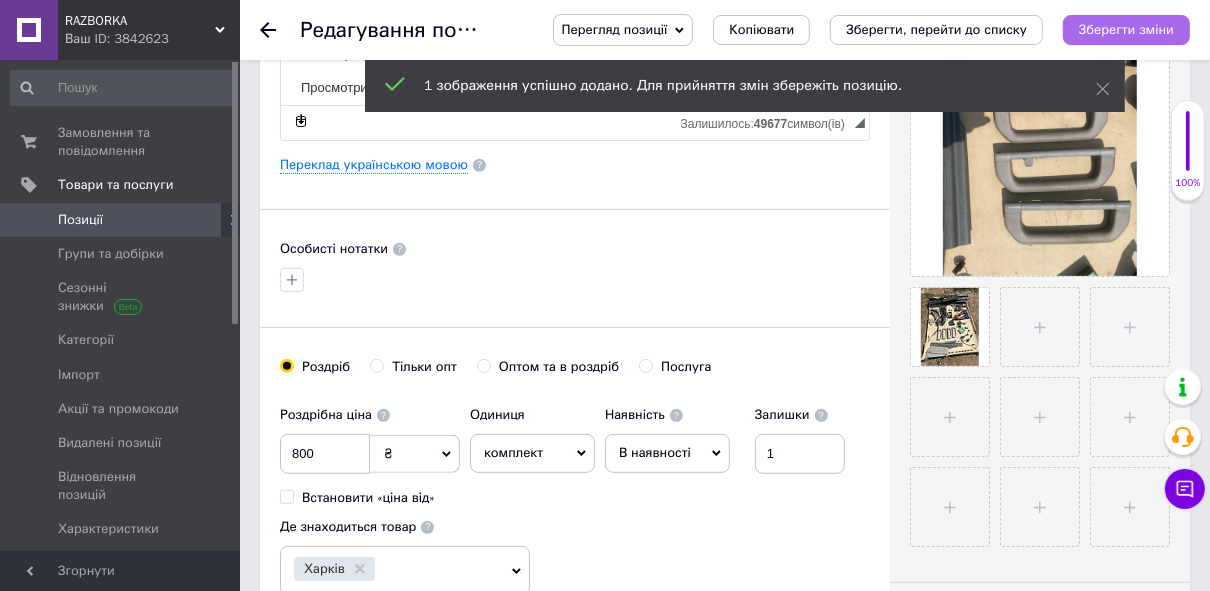click on "Зберегти зміни" at bounding box center (1126, 30) 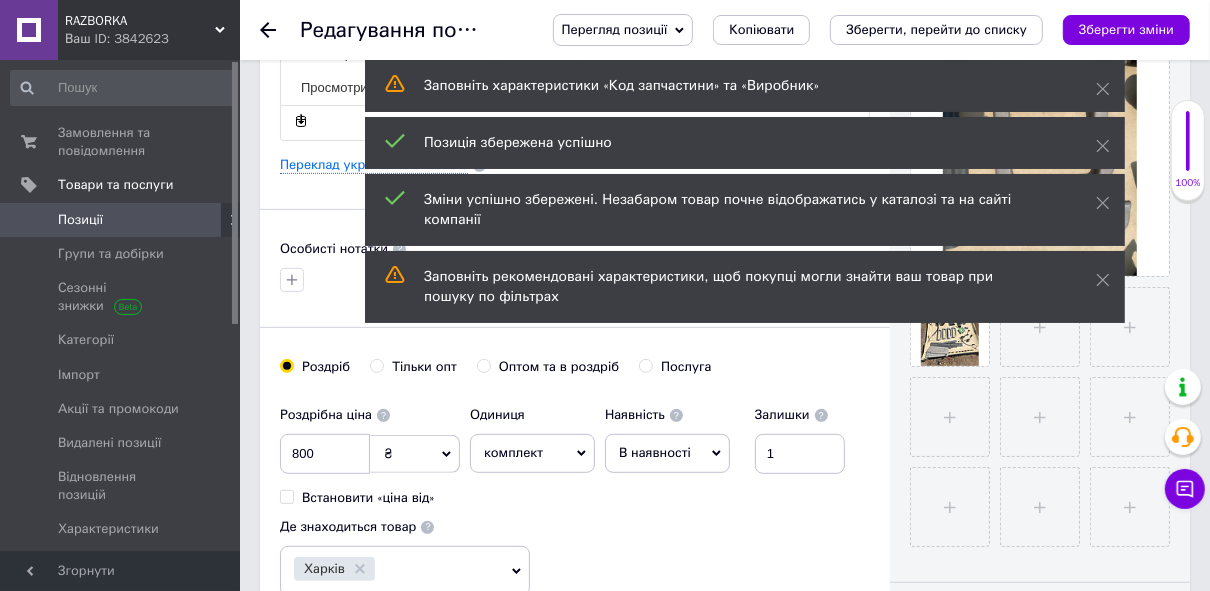 click 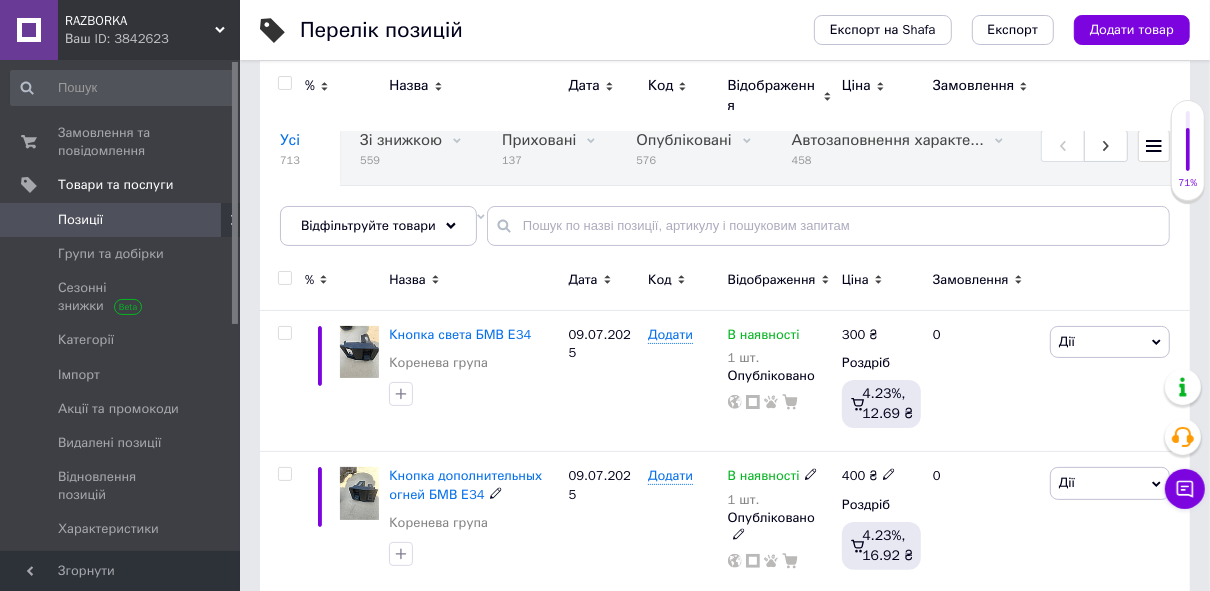 scroll, scrollTop: 0, scrollLeft: 0, axis: both 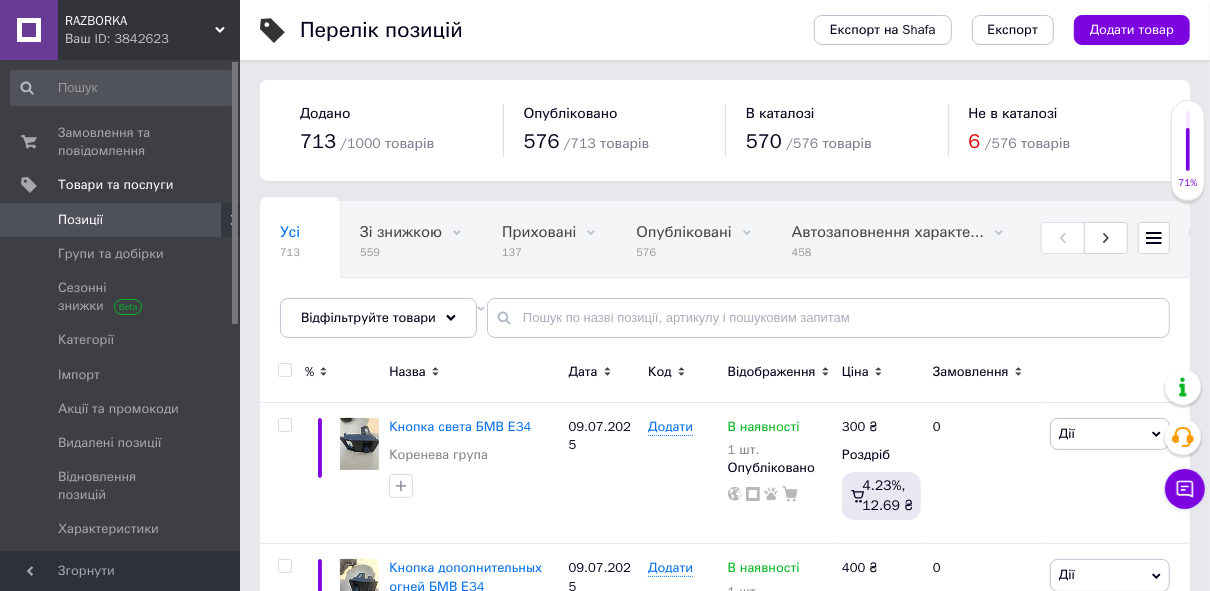 click on "Позиції" at bounding box center (123, 220) 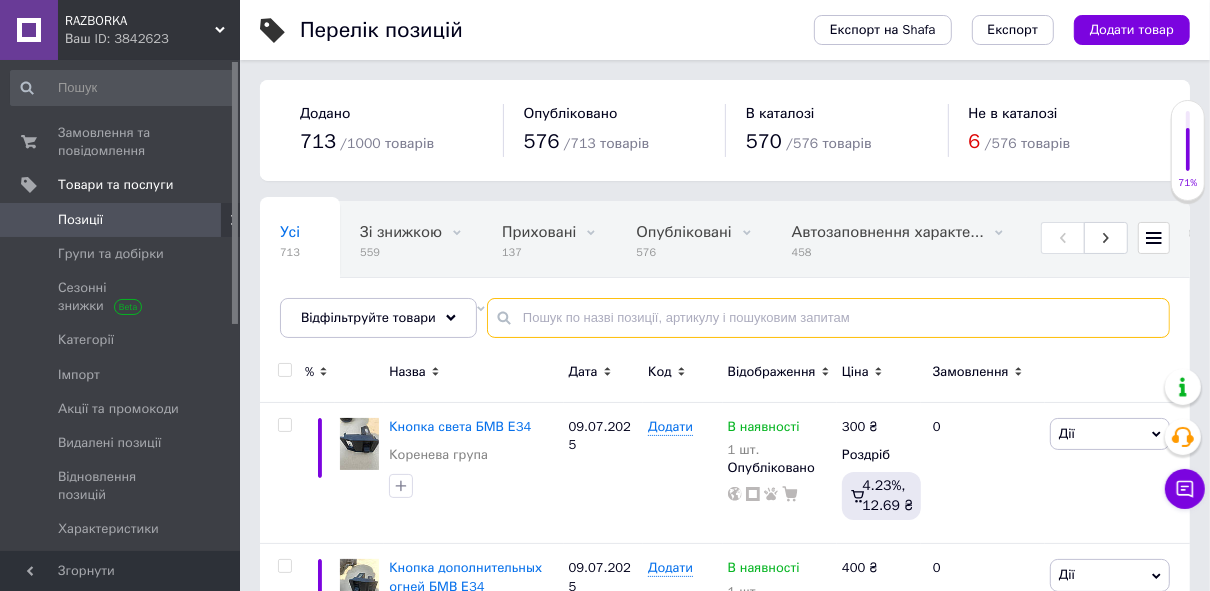 click at bounding box center [828, 318] 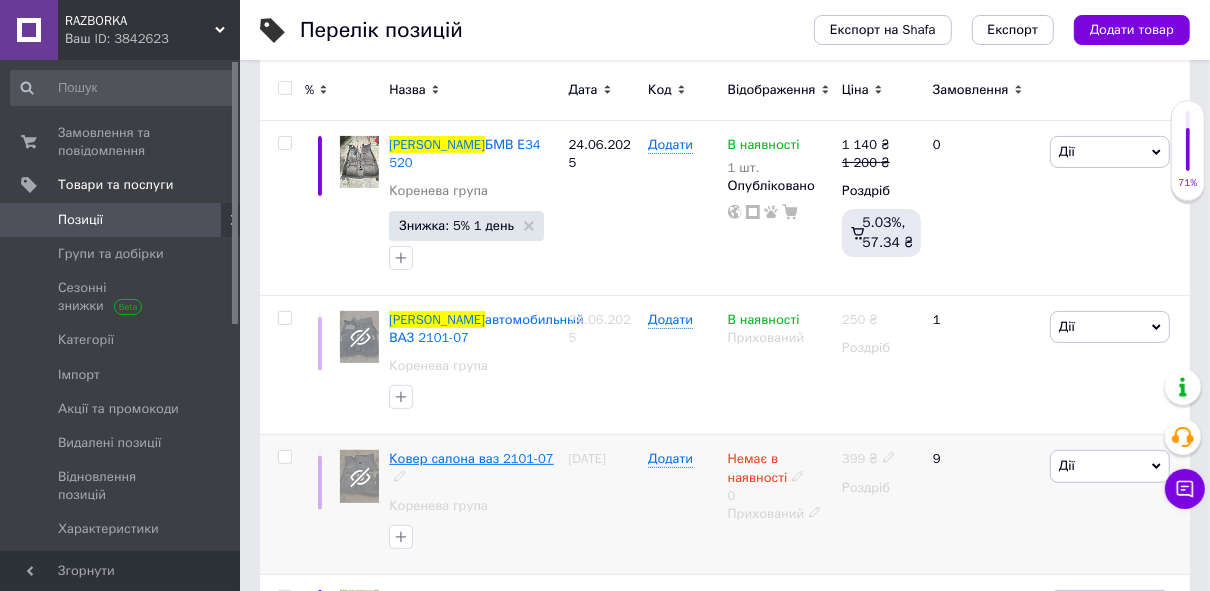 scroll, scrollTop: 320, scrollLeft: 0, axis: vertical 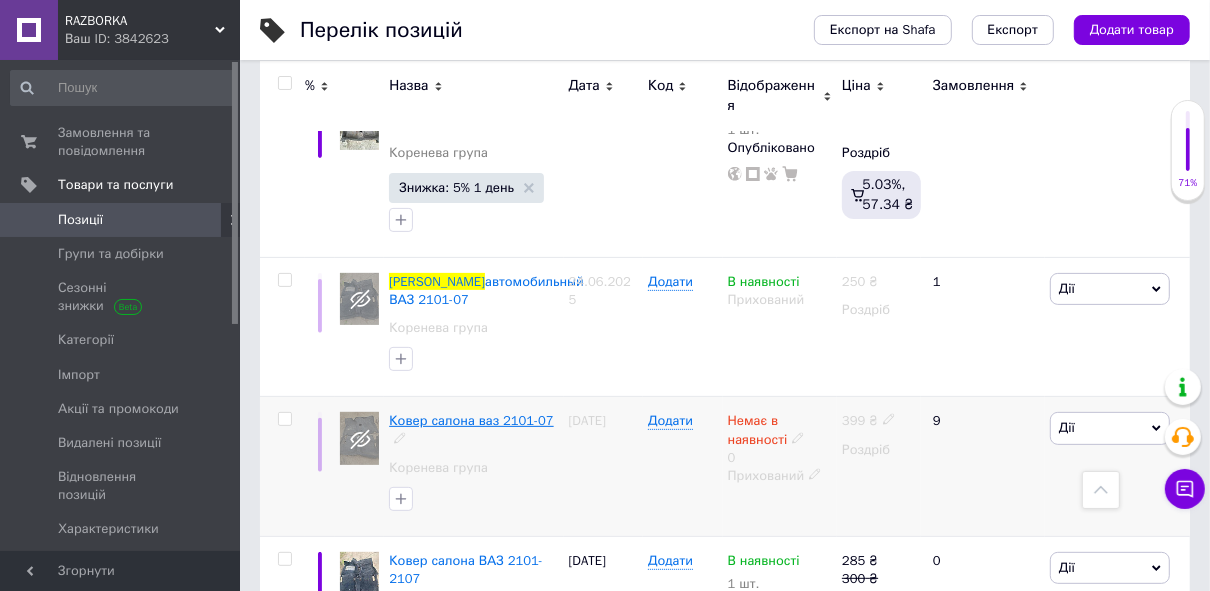 type on "ковролин" 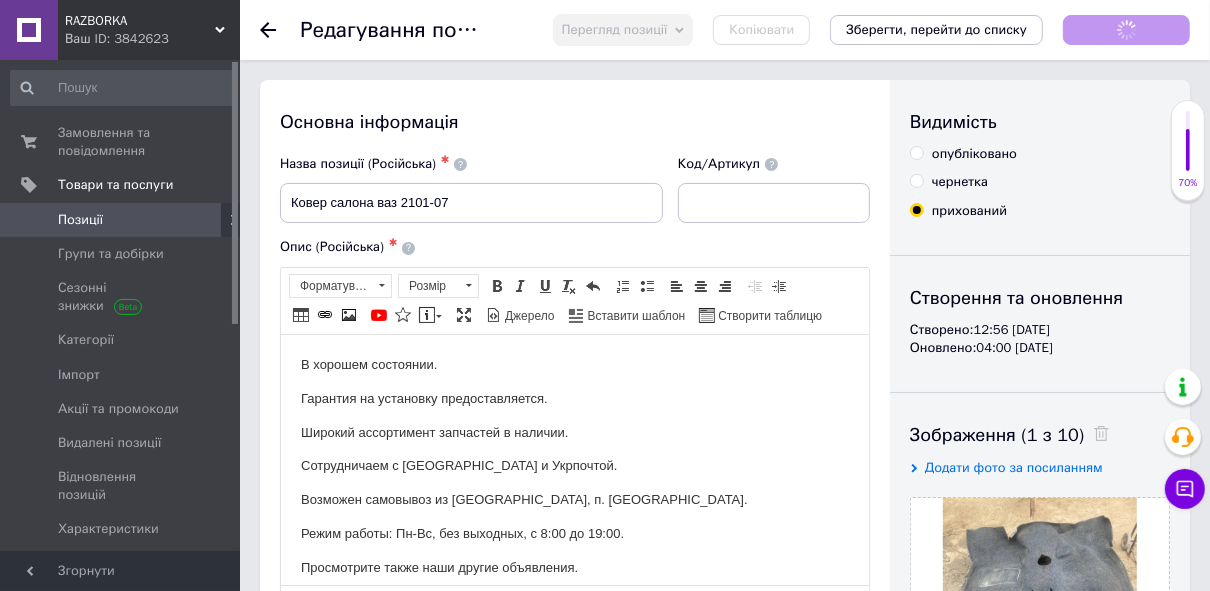scroll, scrollTop: 0, scrollLeft: 0, axis: both 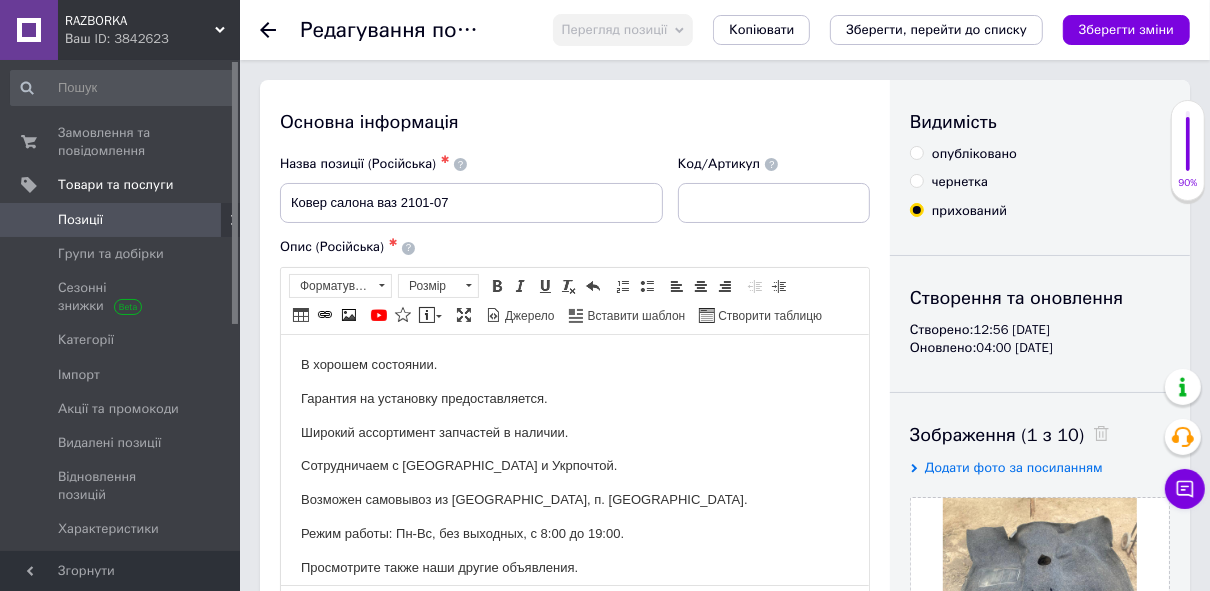 click on "опубліковано" at bounding box center [916, 152] 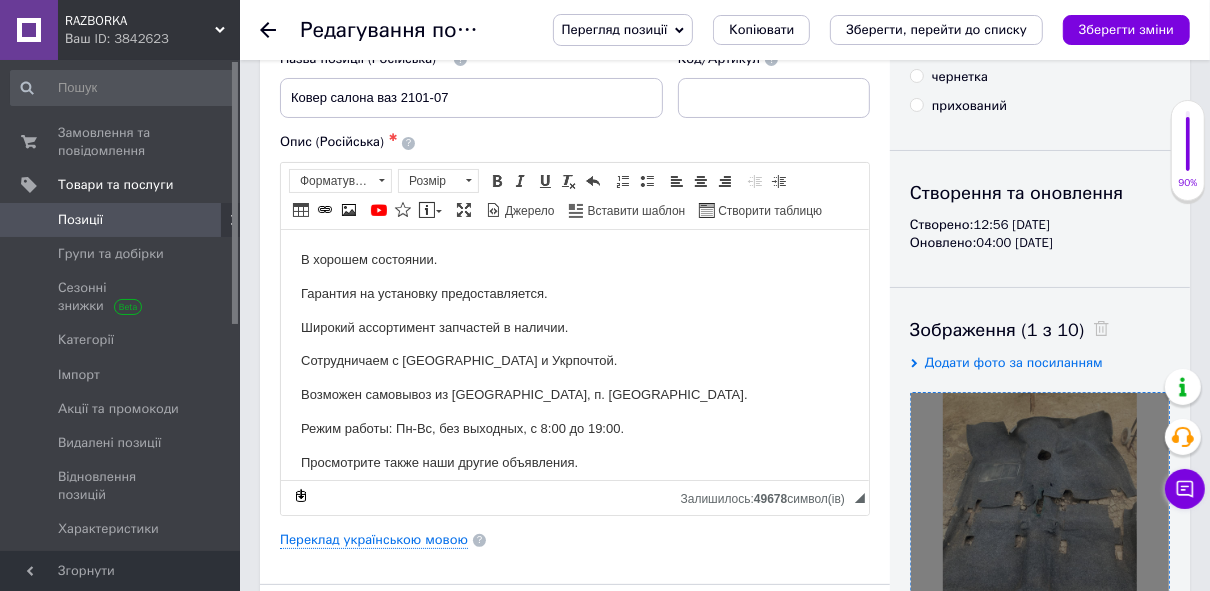 scroll, scrollTop: 400, scrollLeft: 0, axis: vertical 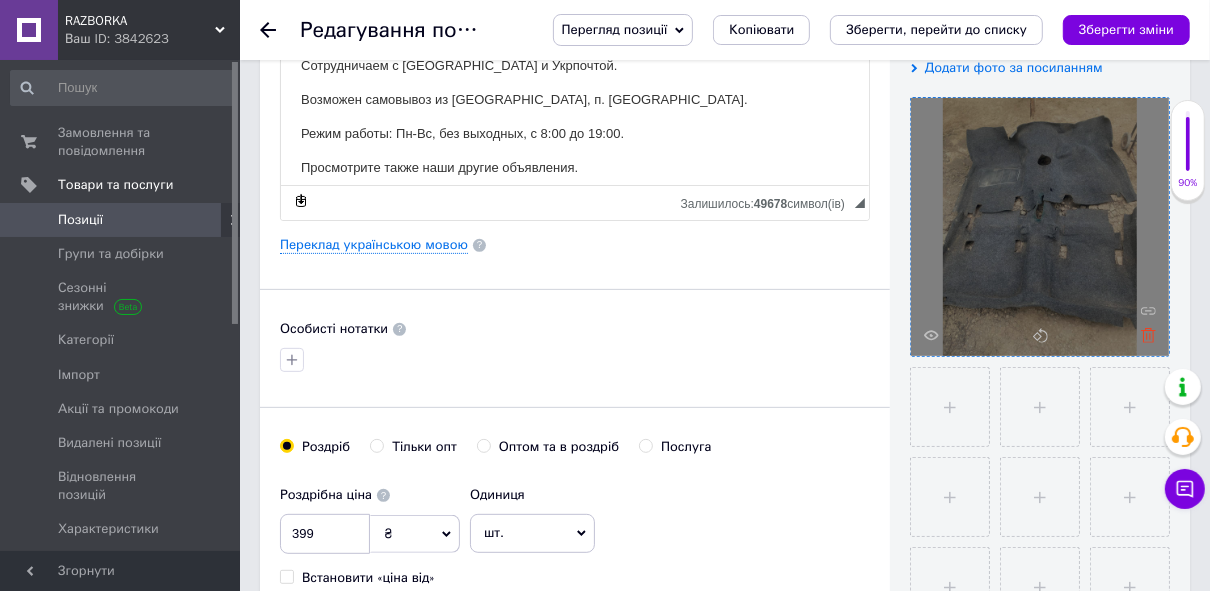 click 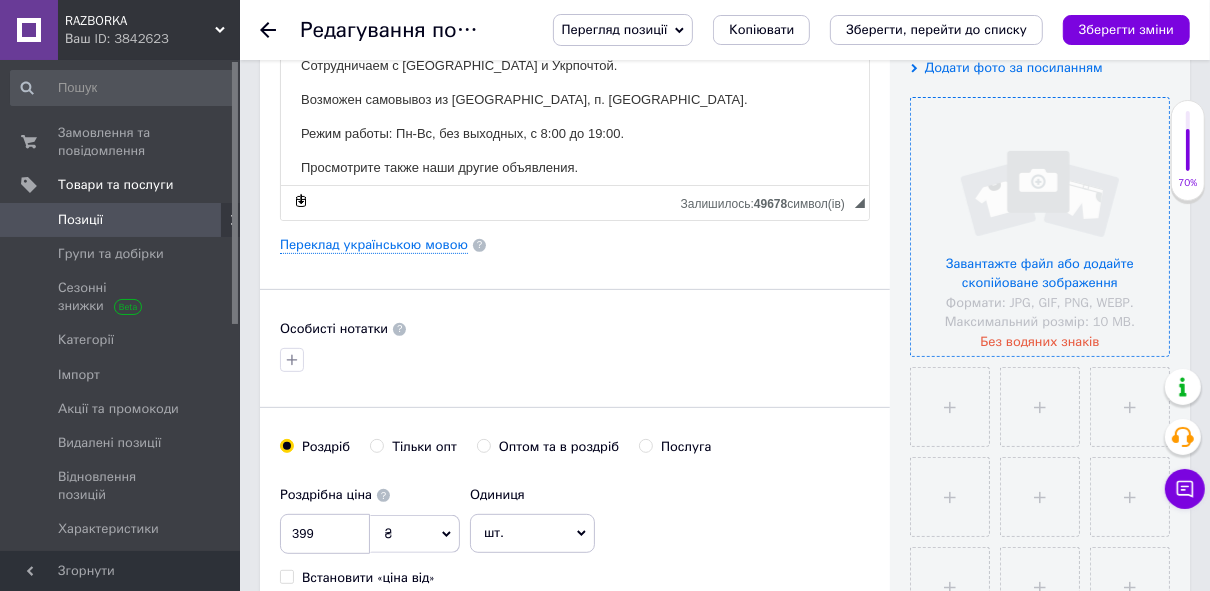 click at bounding box center (1040, 227) 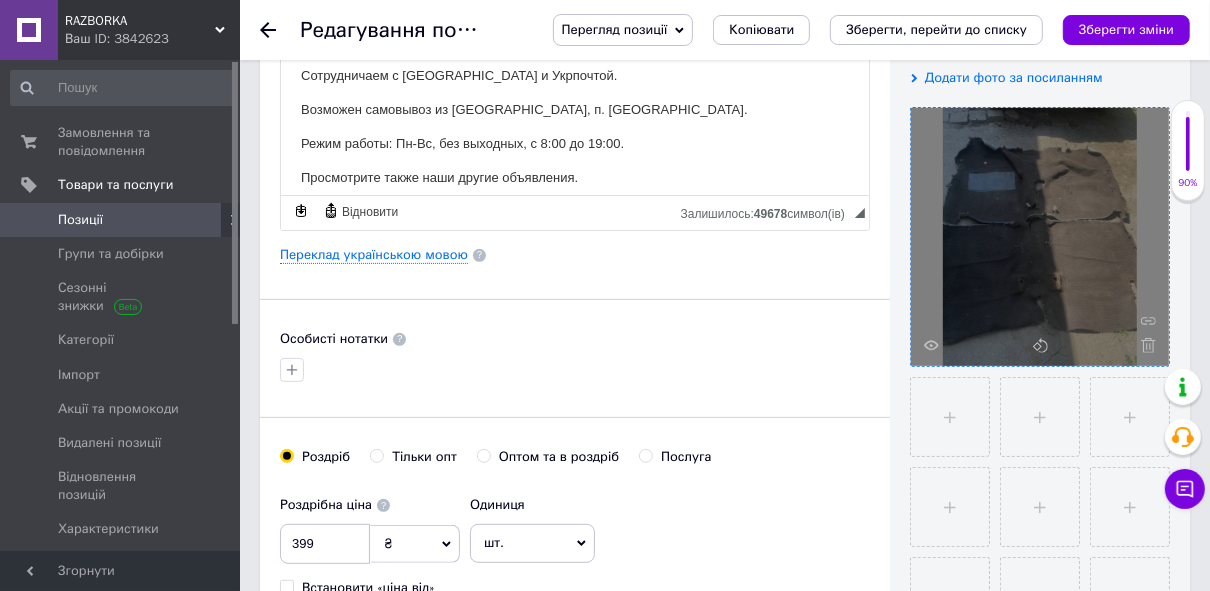scroll, scrollTop: 400, scrollLeft: 0, axis: vertical 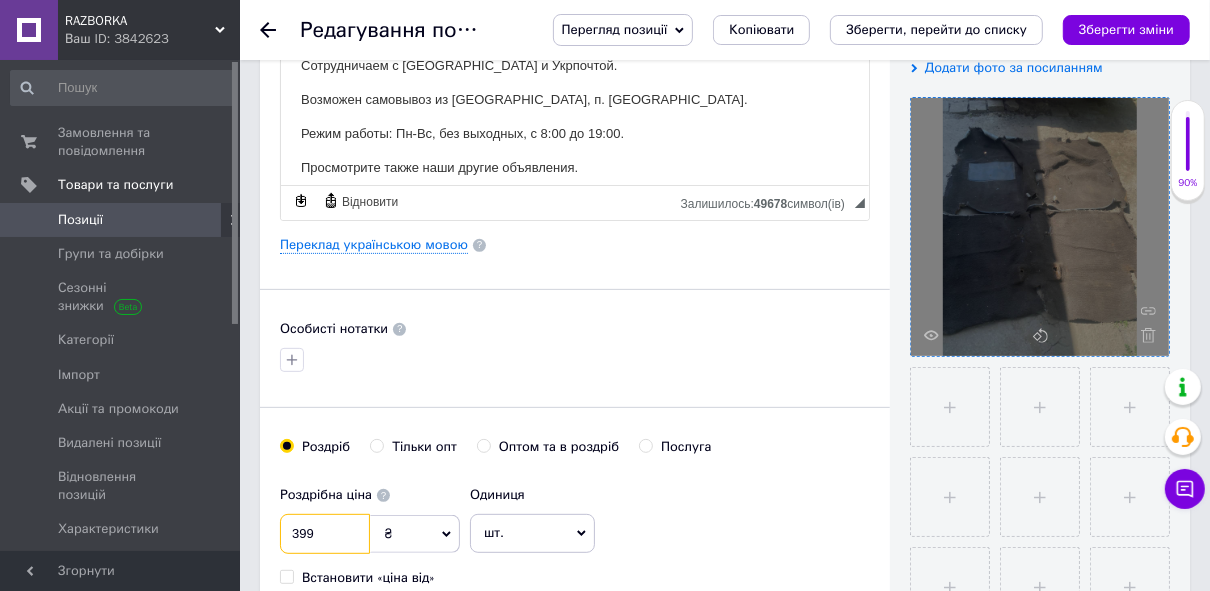 click on "399" at bounding box center [325, 534] 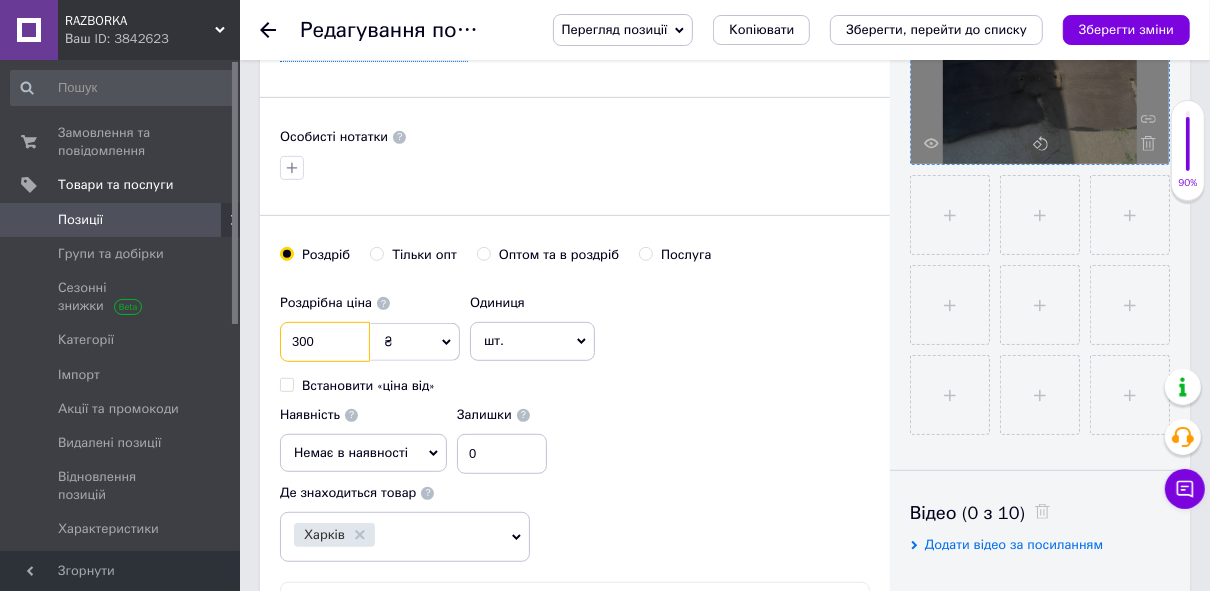 scroll, scrollTop: 720, scrollLeft: 0, axis: vertical 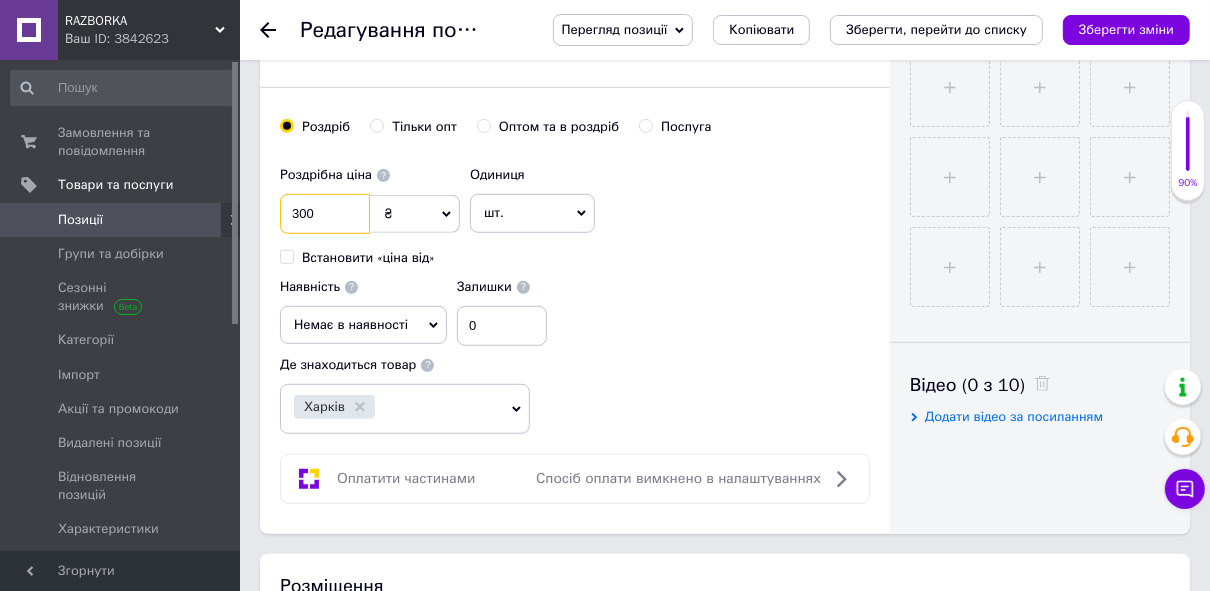 type on "300" 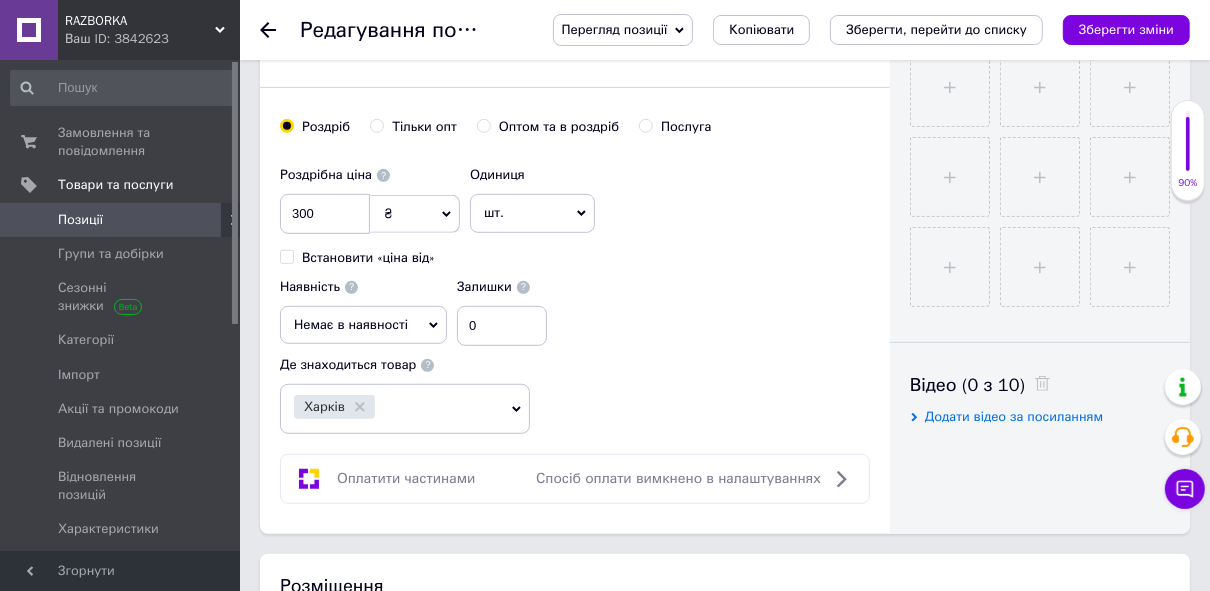 click on "Немає в наявності" at bounding box center [363, 325] 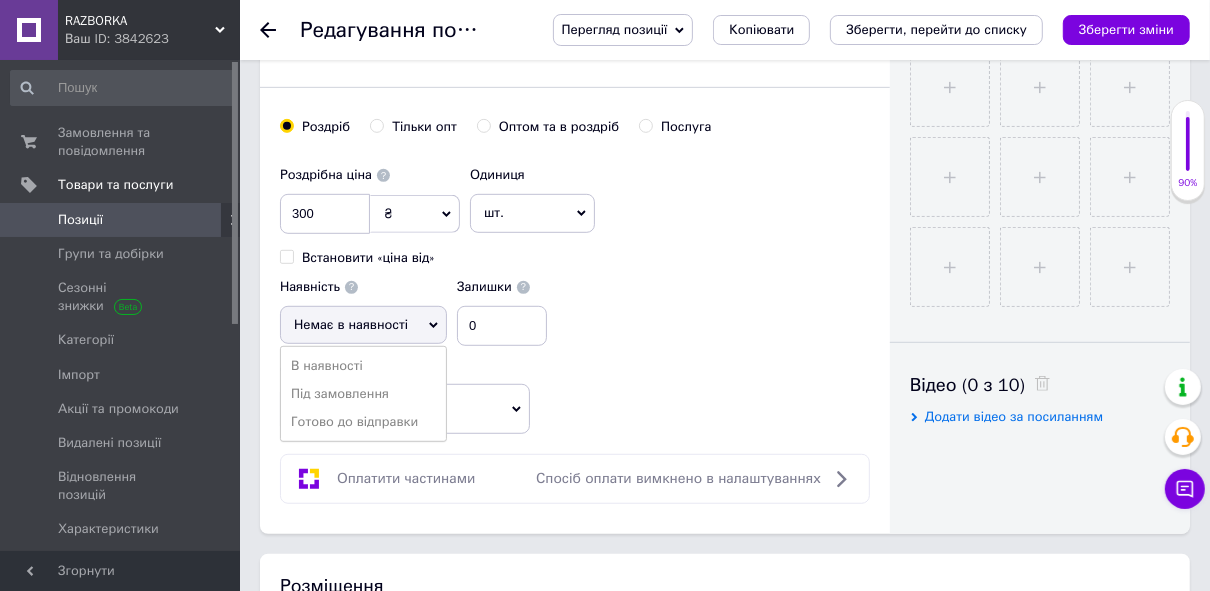 drag, startPoint x: 349, startPoint y: 360, endPoint x: 367, endPoint y: 347, distance: 22.203604 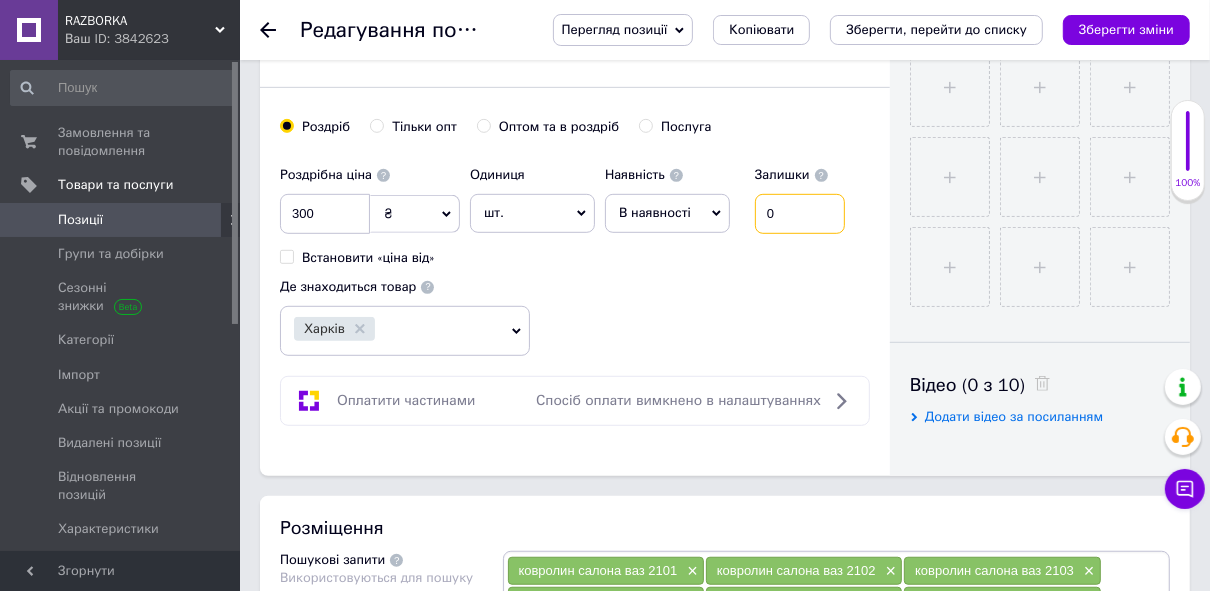 click on "0" at bounding box center [800, 214] 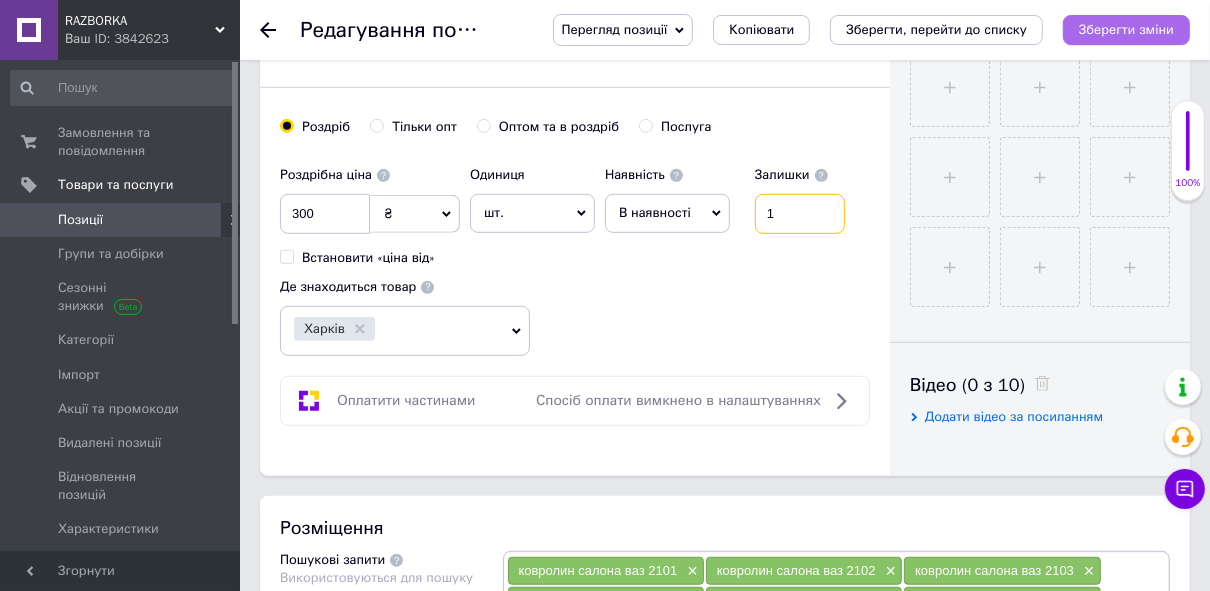 type on "1" 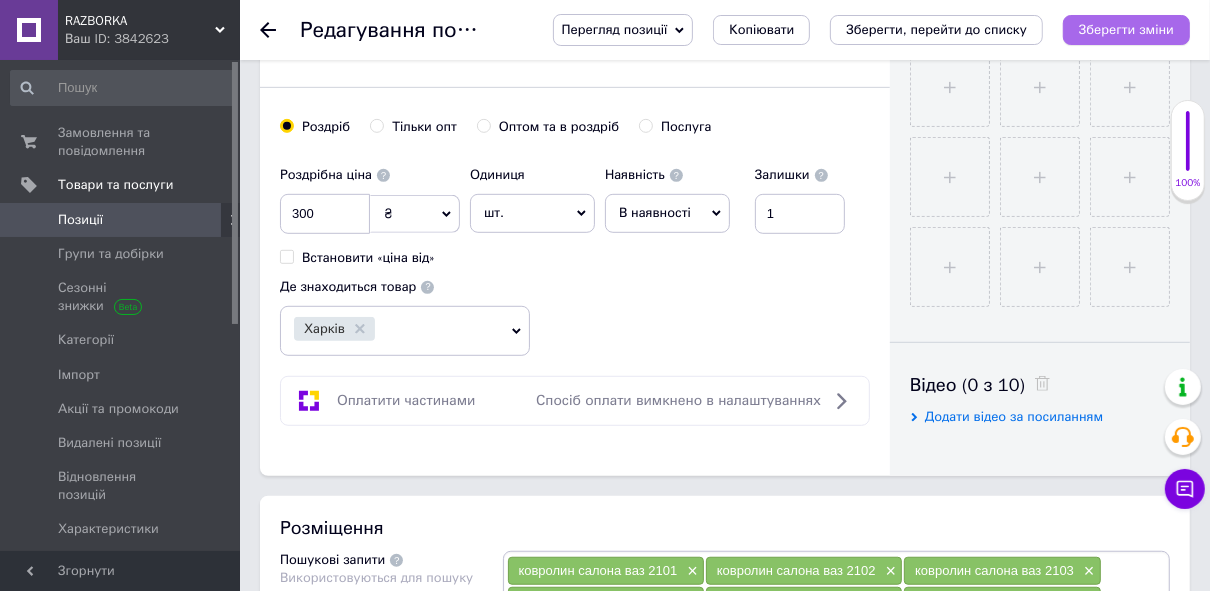 click on "Зберегти зміни" at bounding box center (1126, 29) 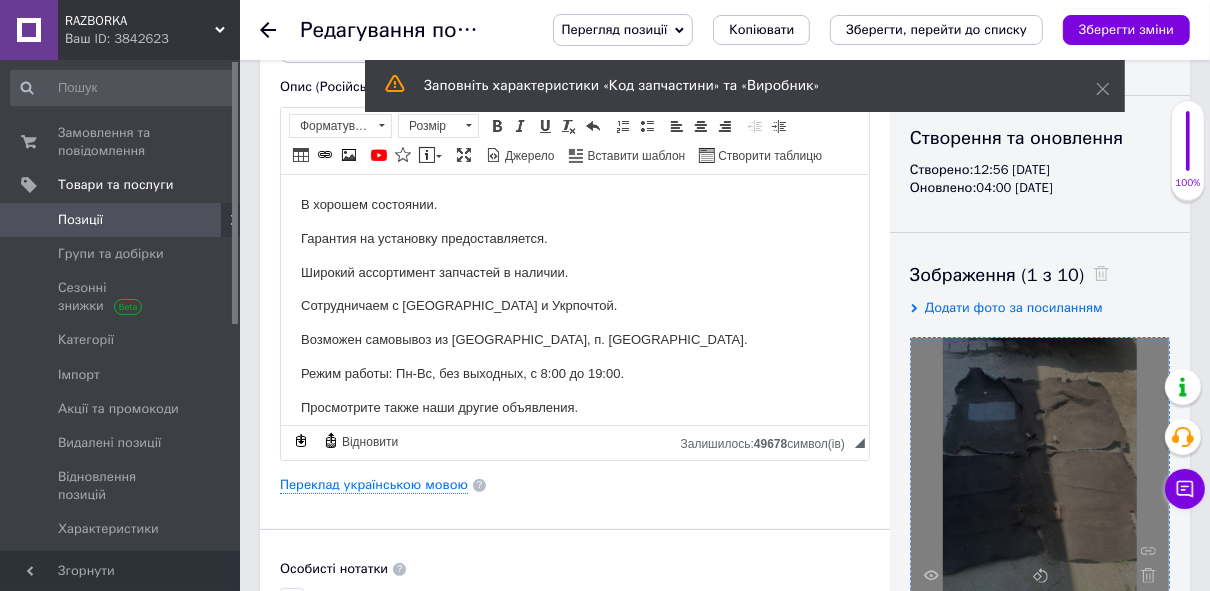 scroll, scrollTop: 0, scrollLeft: 0, axis: both 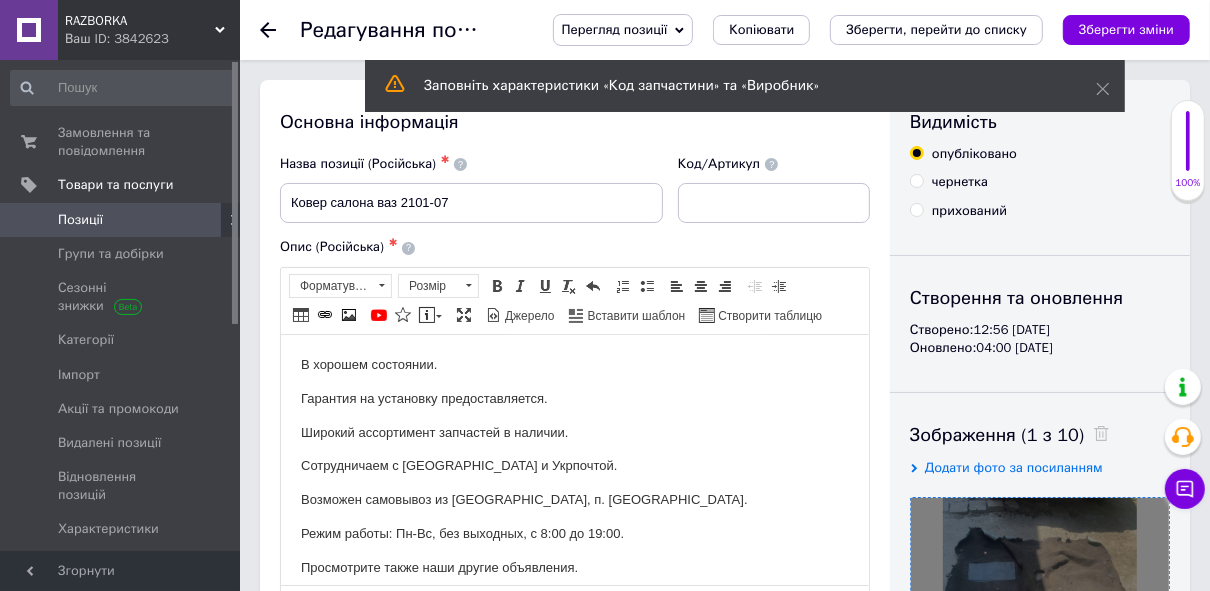 click on "Позиції" at bounding box center [121, 220] 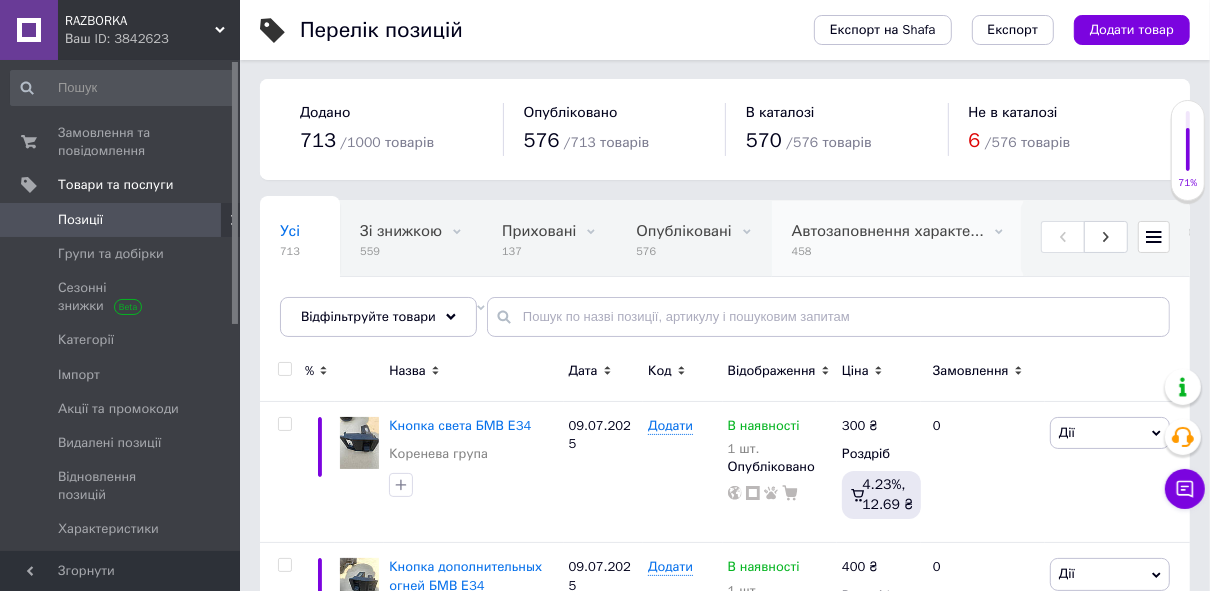 scroll, scrollTop: 0, scrollLeft: 0, axis: both 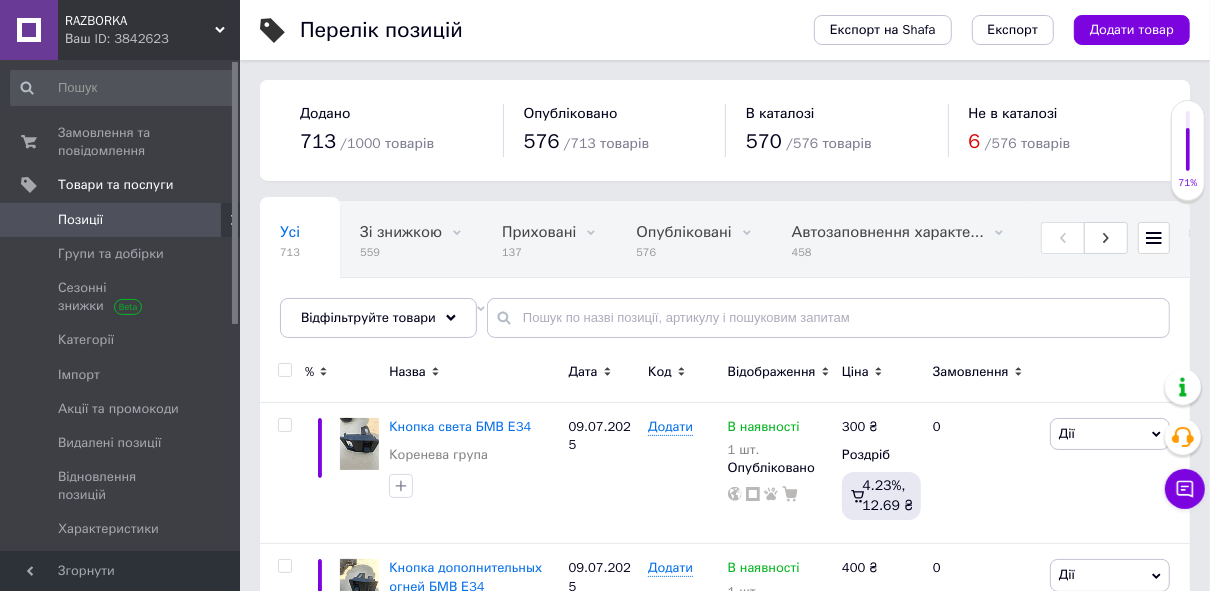 click on "6" at bounding box center [975, 141] 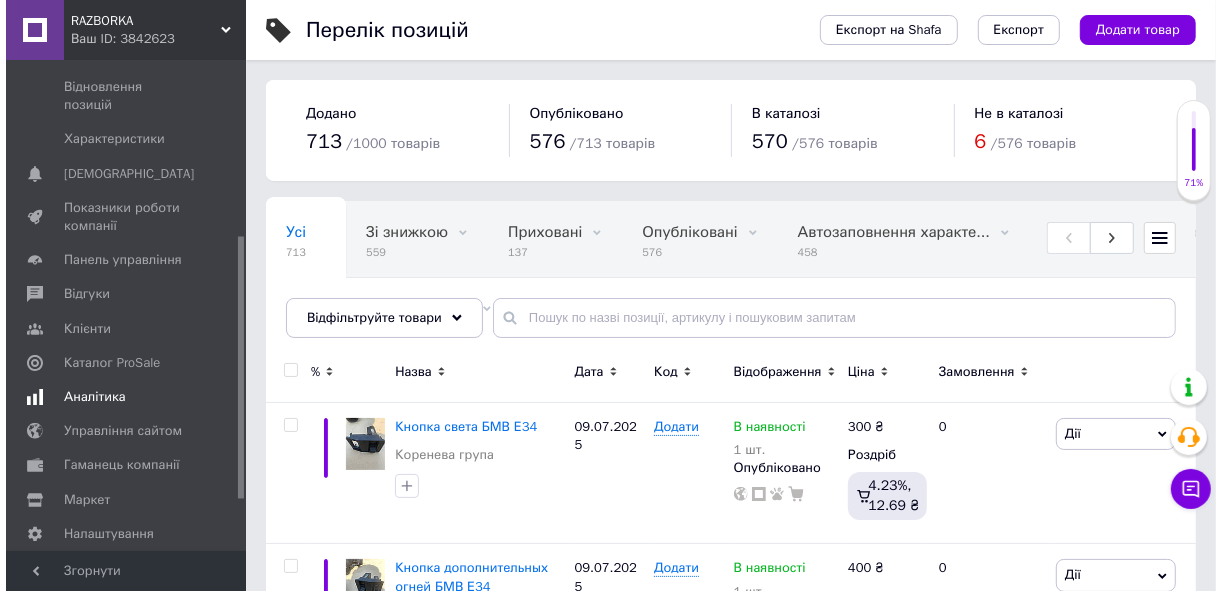 scroll, scrollTop: 424, scrollLeft: 0, axis: vertical 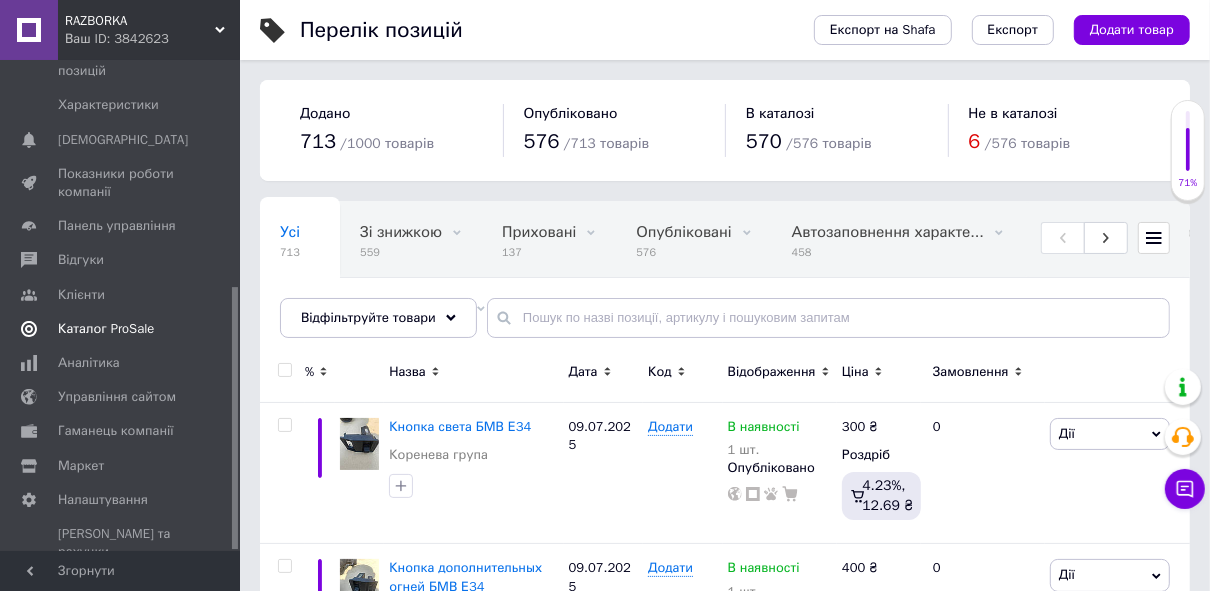 click on "Каталог ProSale" at bounding box center (106, 329) 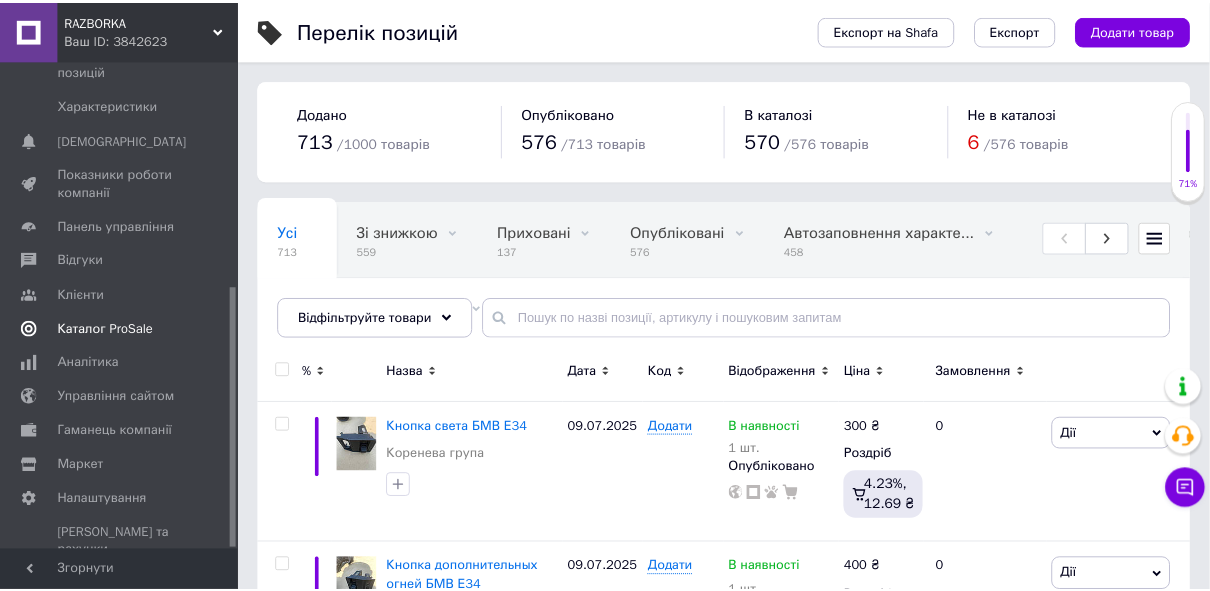 scroll, scrollTop: 203, scrollLeft: 0, axis: vertical 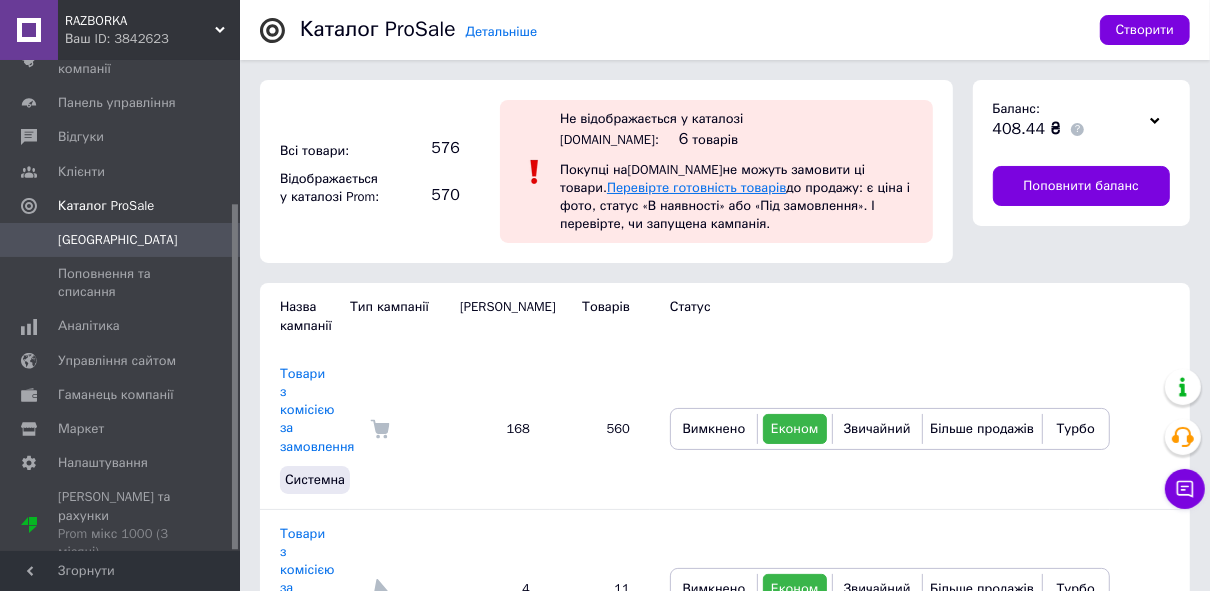 click on "Перевірте готовність товарів" at bounding box center (696, 187) 